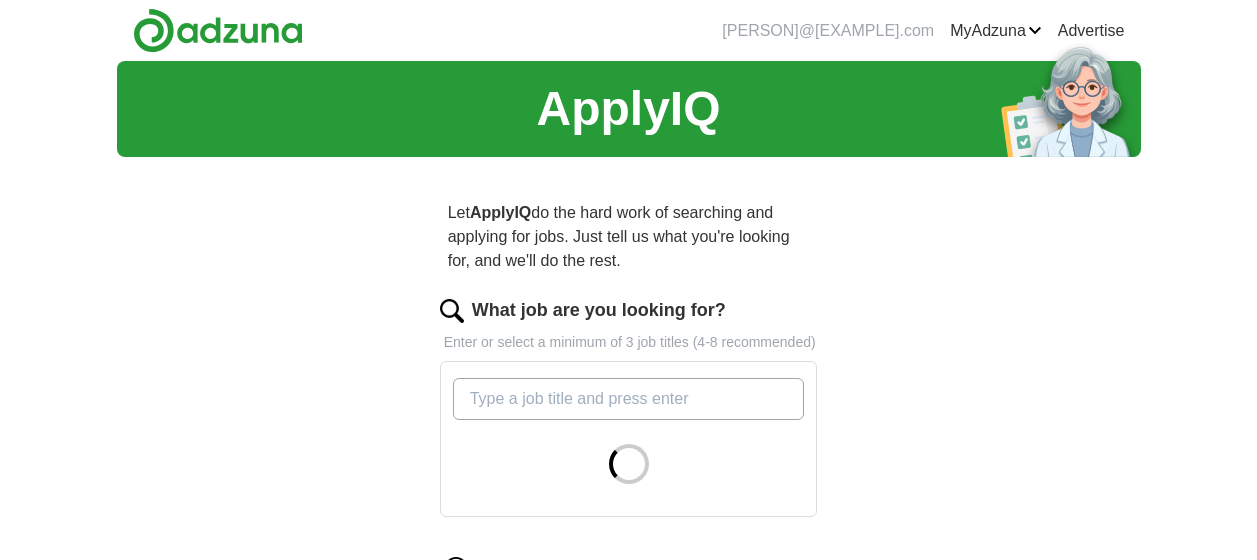 scroll, scrollTop: 0, scrollLeft: 0, axis: both 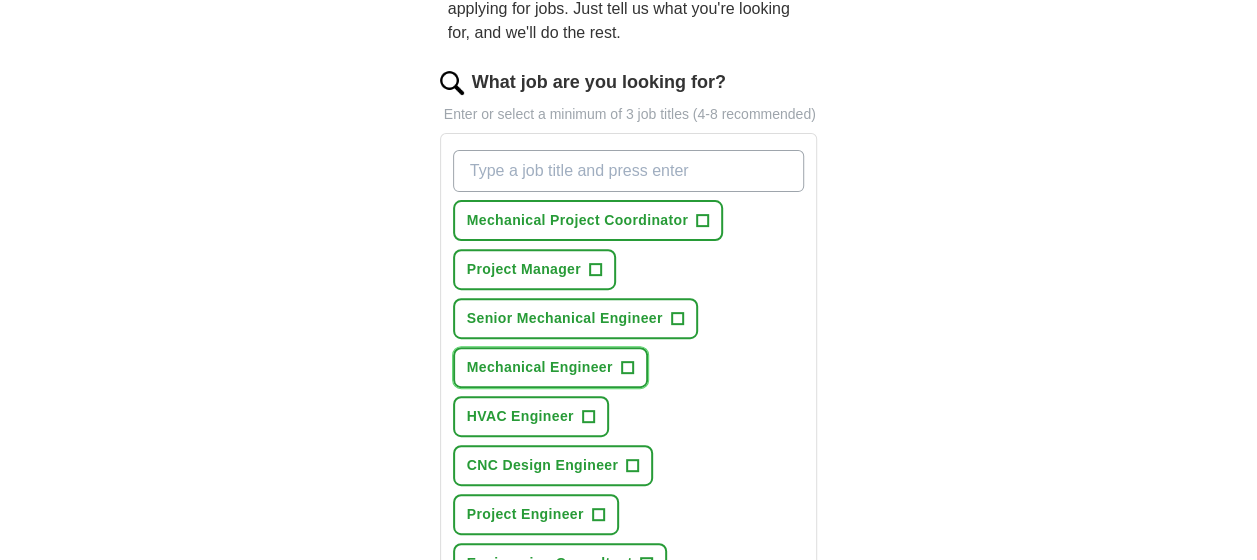 click on "+" at bounding box center (627, 368) 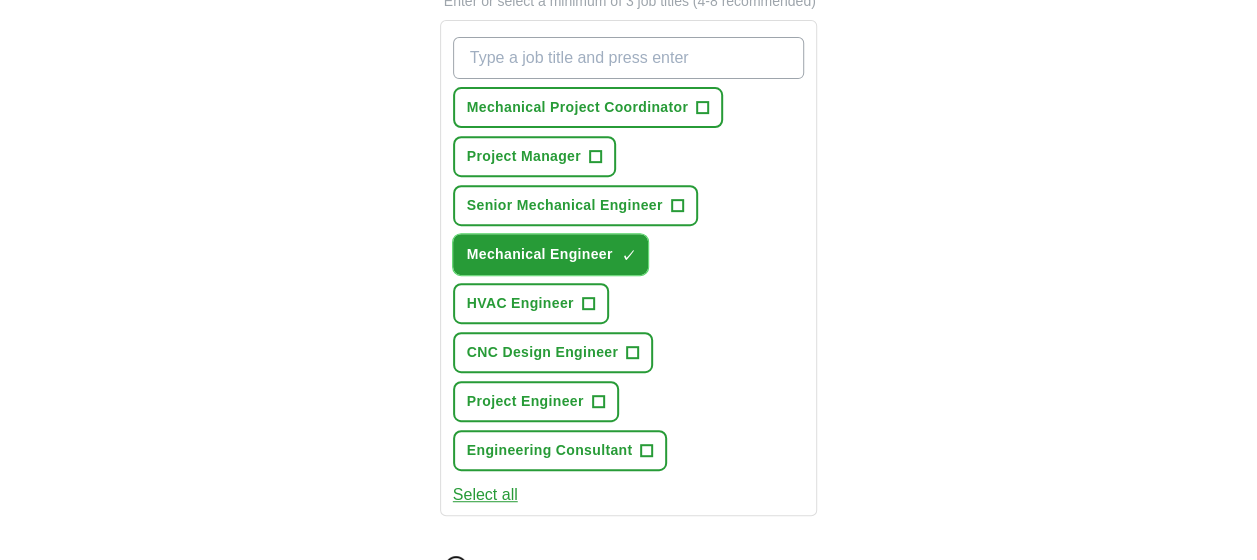 scroll, scrollTop: 342, scrollLeft: 0, axis: vertical 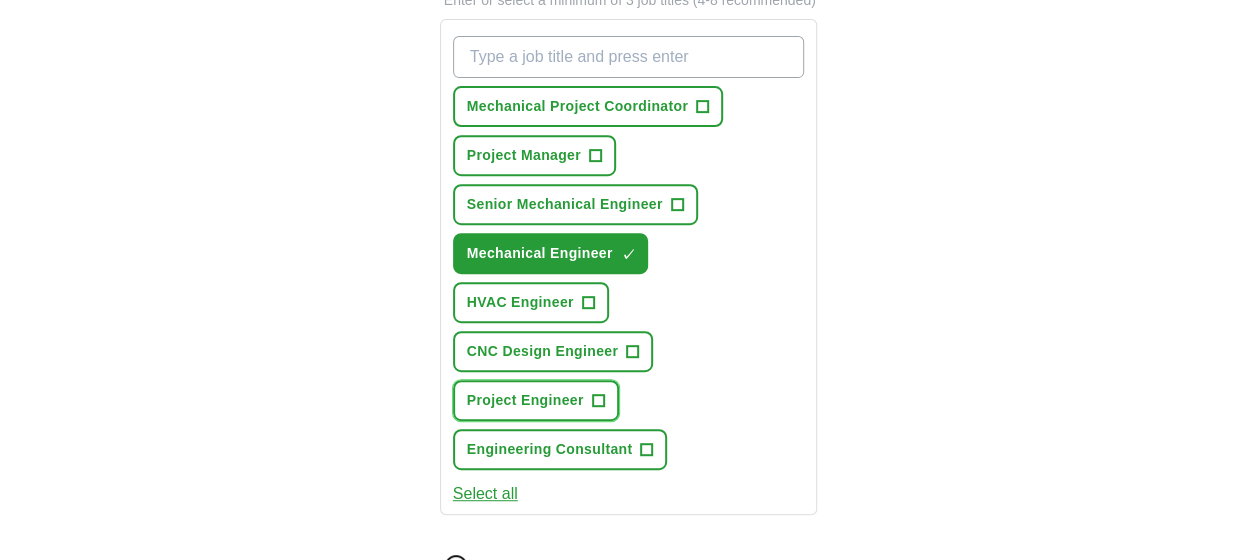 click on "Project Engineer +" at bounding box center (536, 400) 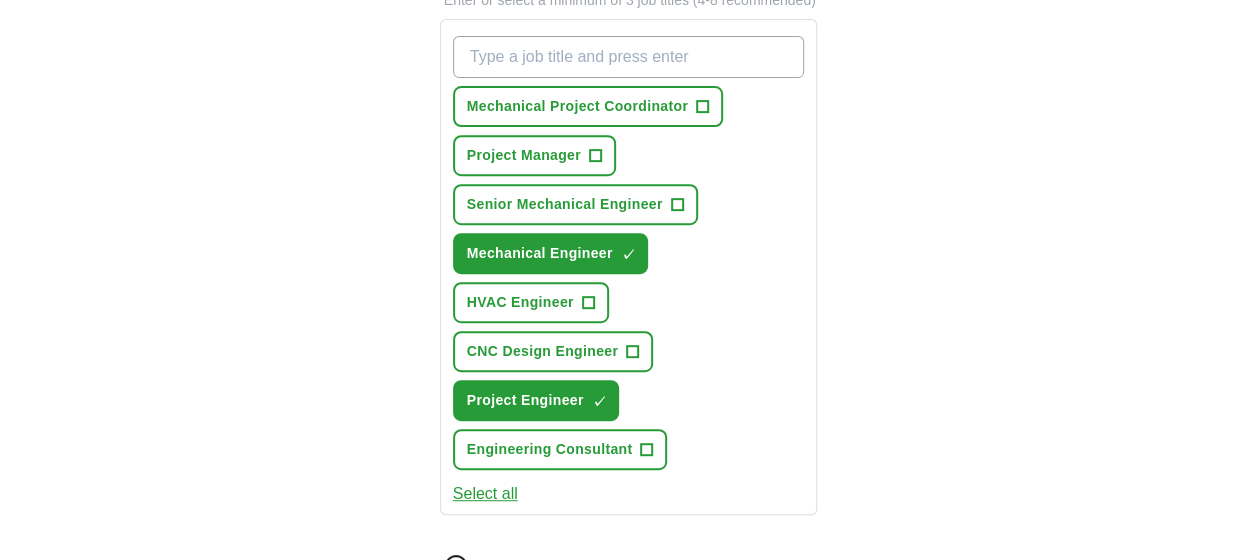 click on "What job are you looking for?" at bounding box center [629, 57] 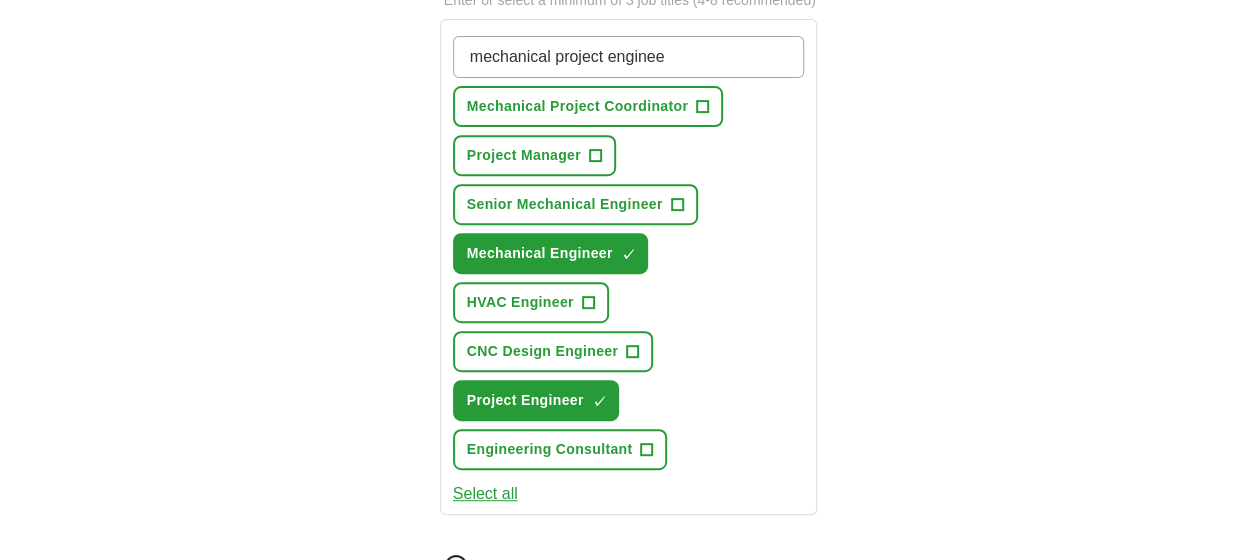 type on "mechanical project engineer" 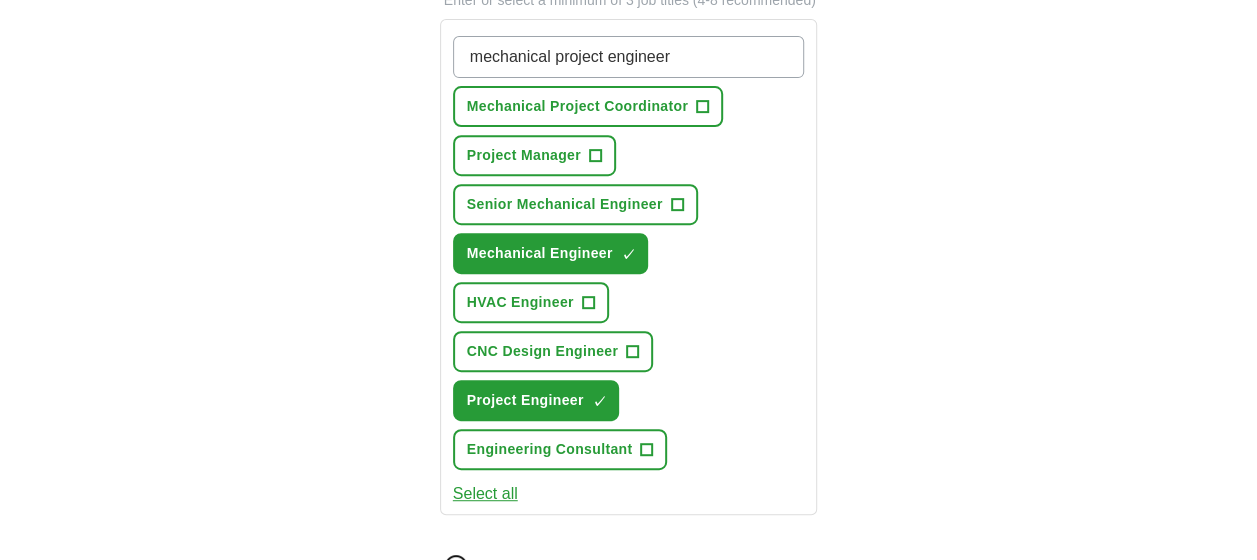 type 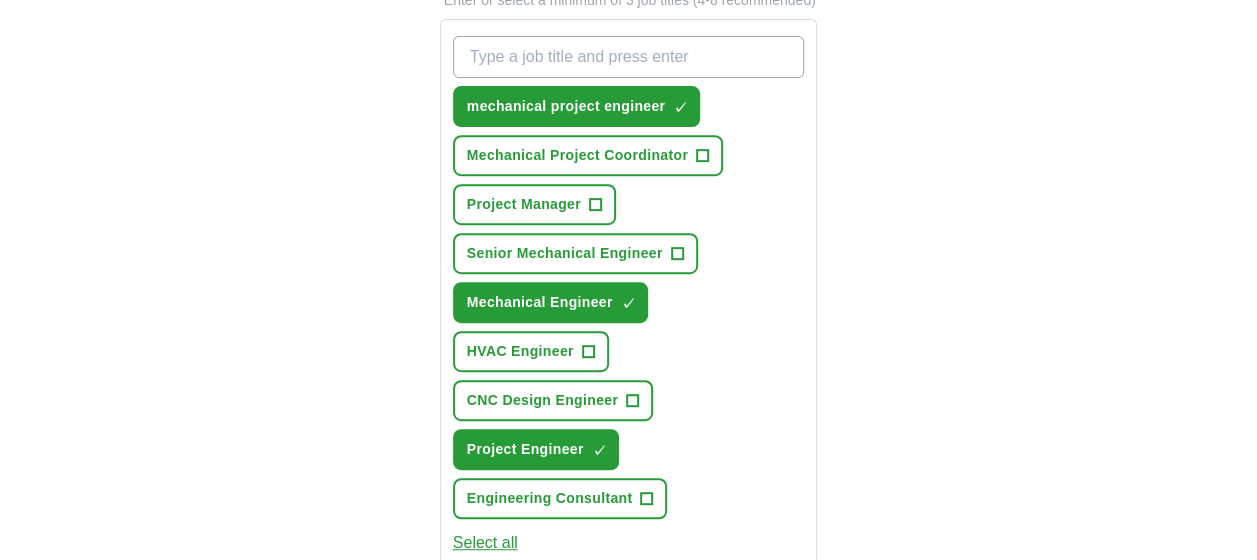 click on "Let  ApplyIQ  do the hard work of searching and applying for jobs. Just tell us what you're looking for, and we'll do the rest. What job are you looking for? Enter or select a minimum of 3 job titles (4-8 recommended) mechanical project engineer ✓ × Mechanical Project Coordinator + Project Manager + Senior Mechanical Engineer + Mechanical Engineer ✓ × HVAC Engineer + CNC Design Engineer + Project Engineer ✓ × Engineering Consultant + Select all Where do you want to work? 25 mile radius What's your minimum salary? At least  £ -   per year £ 20 k £ 100 k+ Start applying for jobs By registering, you consent to us applying to suitable jobs for you" at bounding box center (629, 463) 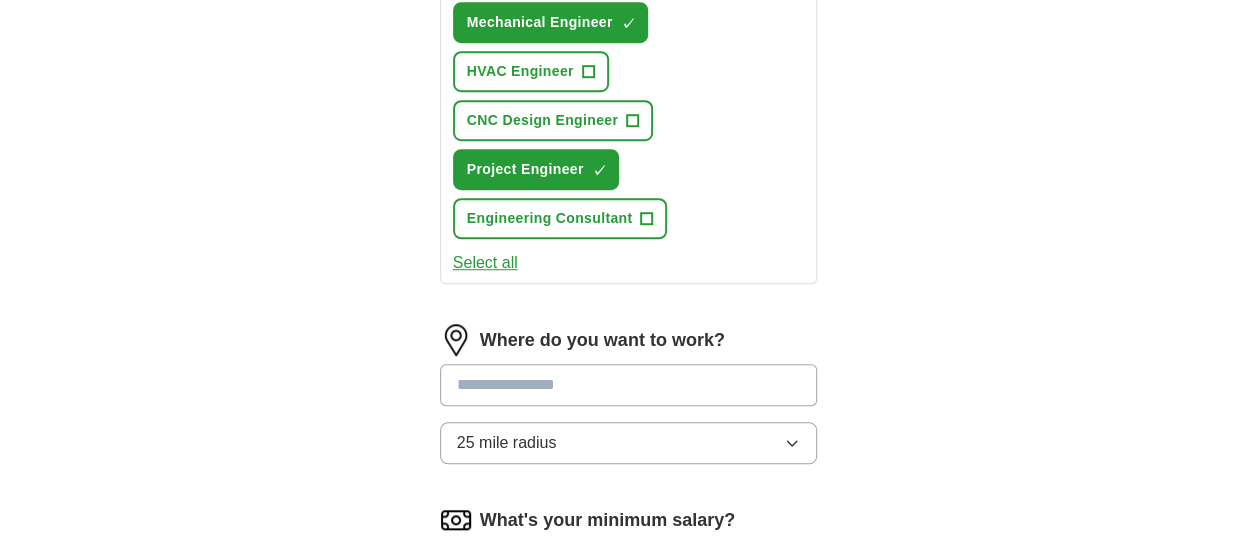 scroll, scrollTop: 626, scrollLeft: 0, axis: vertical 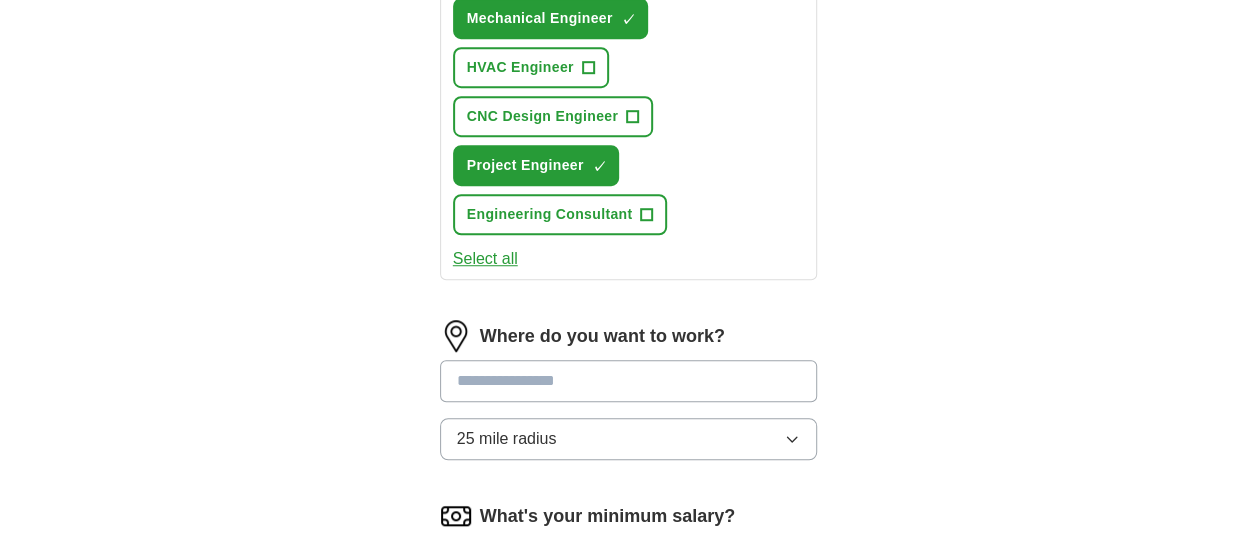 click at bounding box center [629, 381] 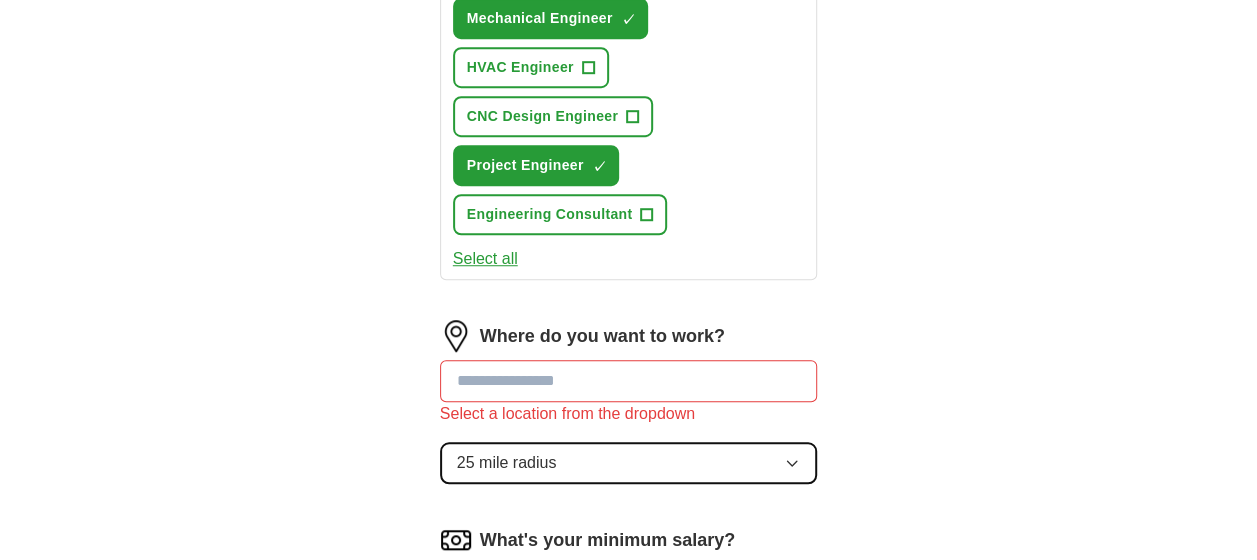 click on "Where do you want to work? Select a location from the dropdown 25 mile radius" at bounding box center (629, 410) 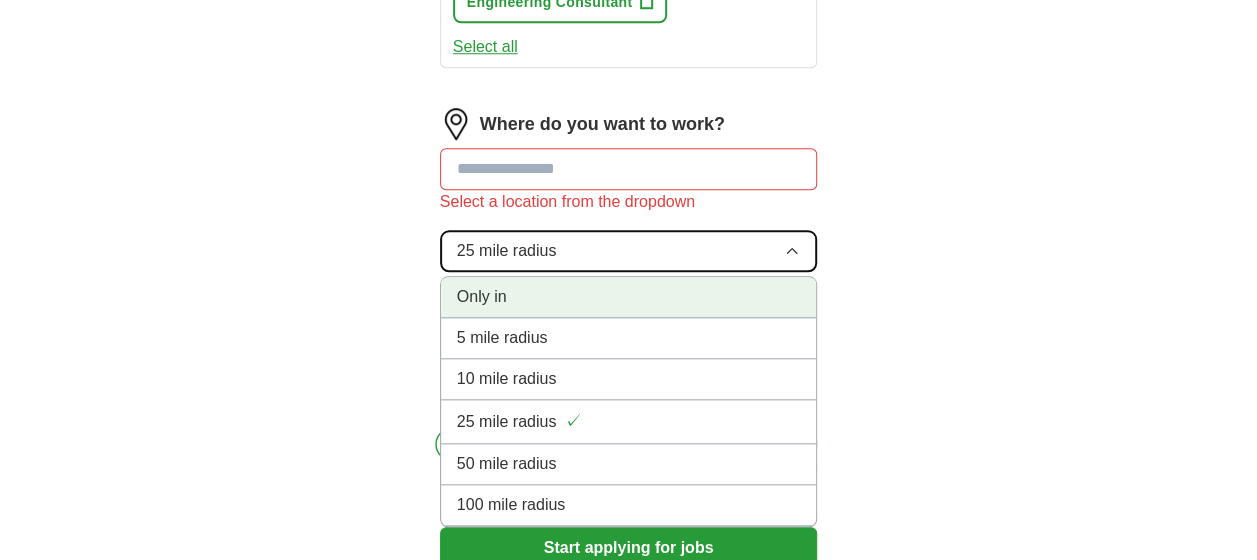 scroll, scrollTop: 842, scrollLeft: 0, axis: vertical 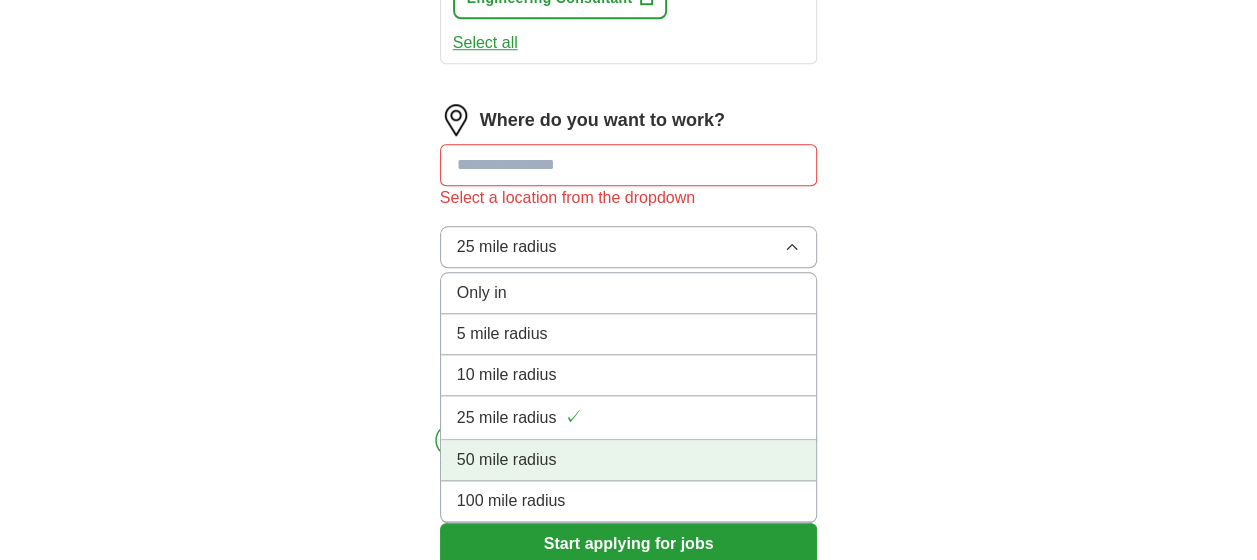 click on "50 mile radius" at bounding box center (629, 460) 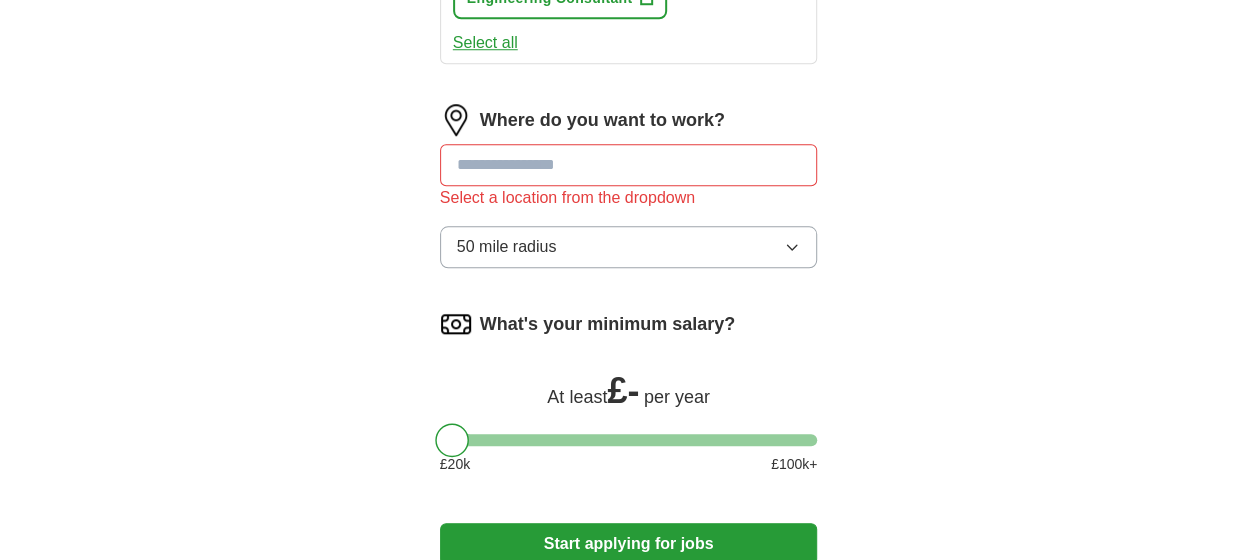 click at bounding box center (629, 165) 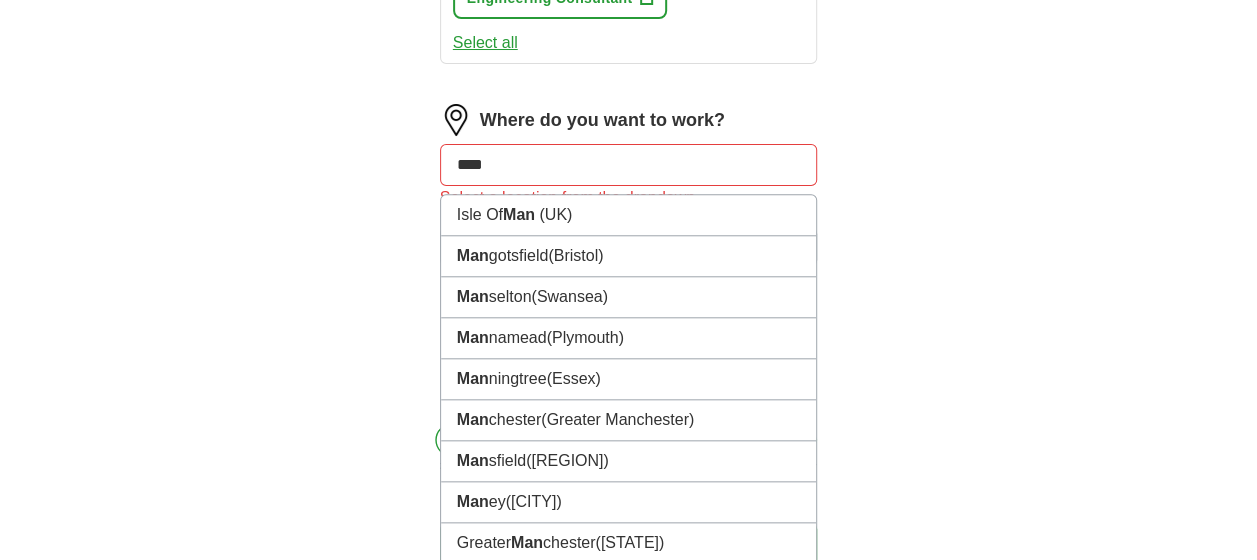 type on "*****" 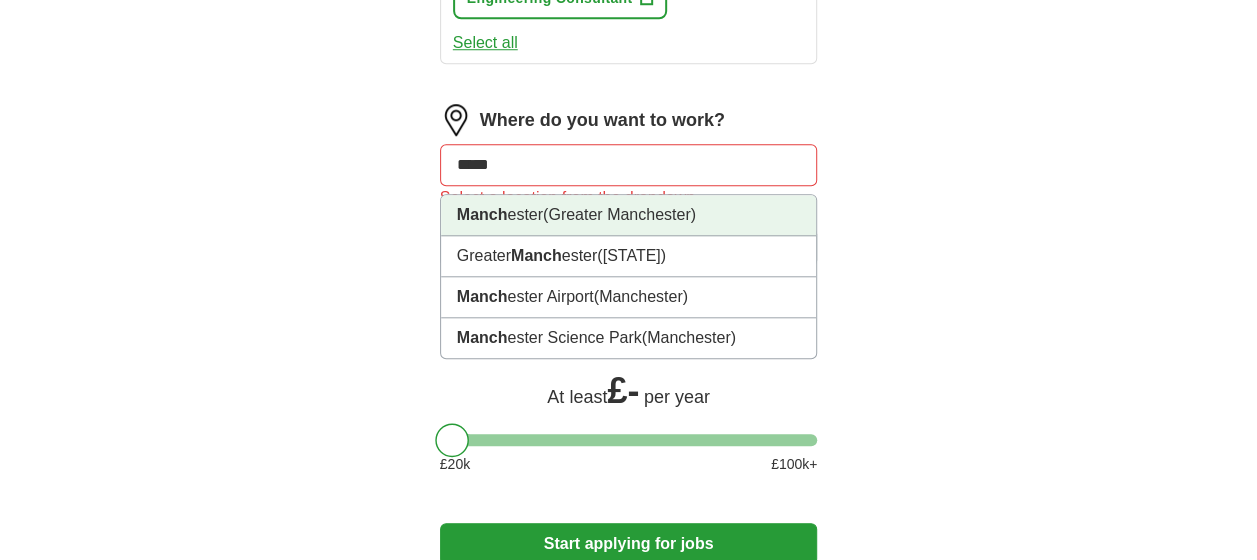 click on "[CITY] ([REGION])" at bounding box center [629, 215] 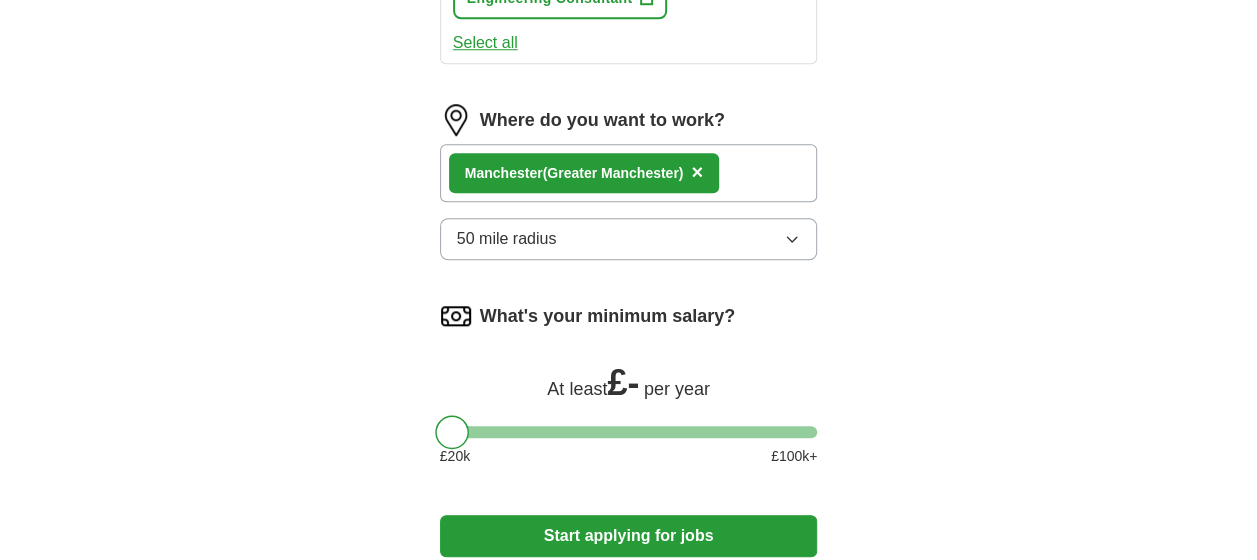 click on "Let  ApplyIQ  do the hard work of searching and applying for jobs. Just tell us what you're looking for, and we'll do the rest. What job are you looking for? Enter or select a minimum of 3 job titles (4-8 recommended) mechanical project engineer ✓ × Mechanical Project Coordinator + Project Manager + Senior Mechanical Engineer + Mechanical Engineer ✓ × HVAC Engineer + CNC Design Engineer + Project Engineer ✓ × Engineering Consultant + Select all Where do you want to work? [CITY] ([REGION]) × 50 mile radius What's your minimum salary? At least  £ -   per year £ 20 k £ 100 k+ Start applying for jobs By registering, you consent to us applying to suitable jobs for you" at bounding box center (629, -29) 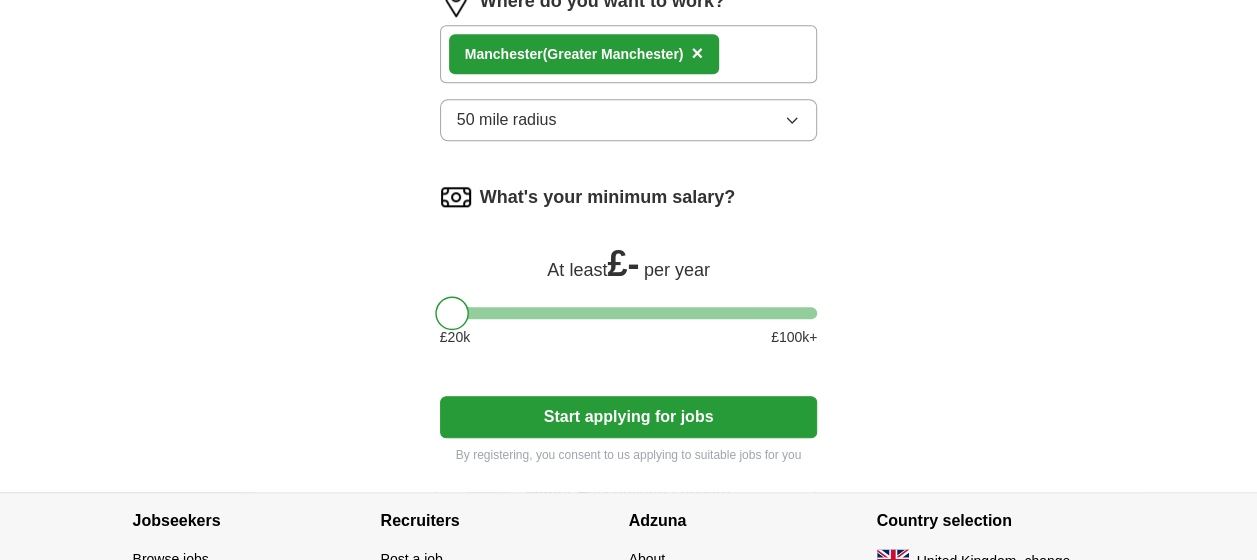 scroll, scrollTop: 972, scrollLeft: 0, axis: vertical 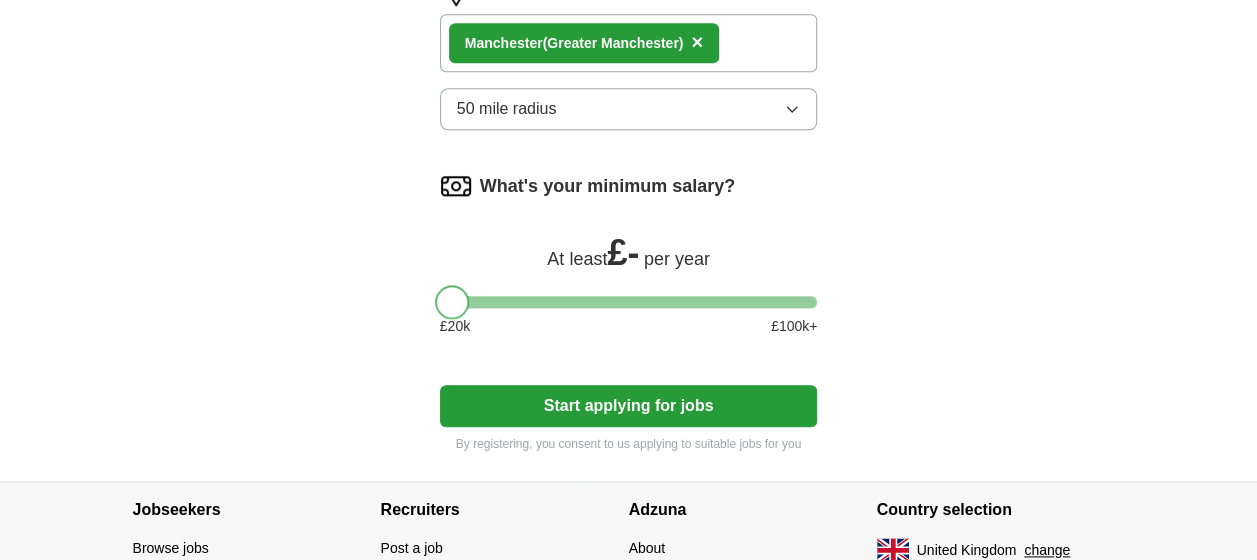 click at bounding box center [452, 302] 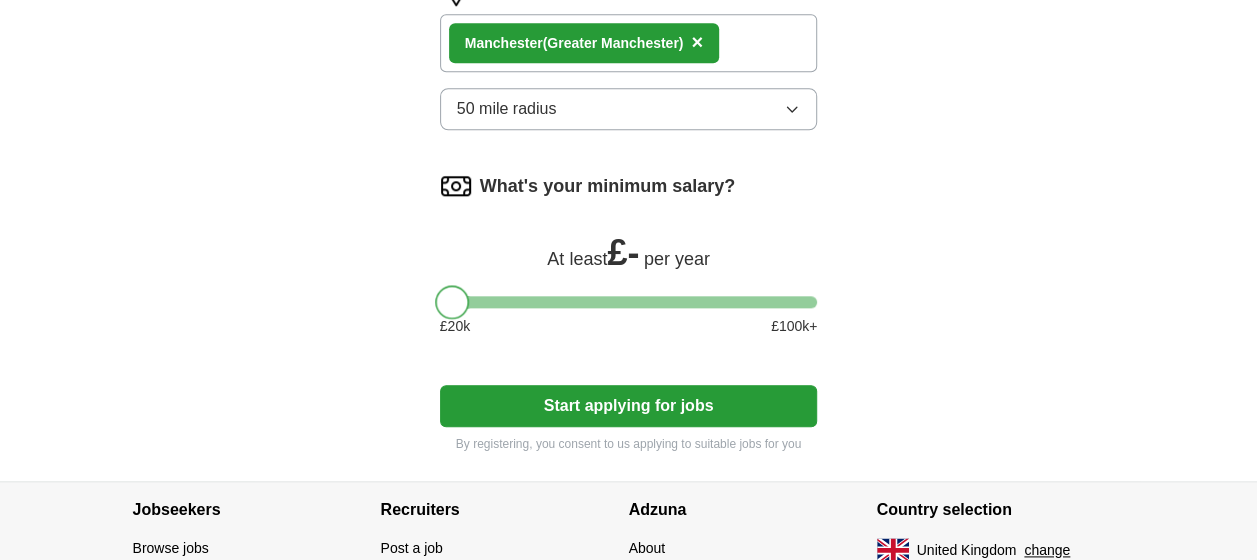 click at bounding box center (452, 302) 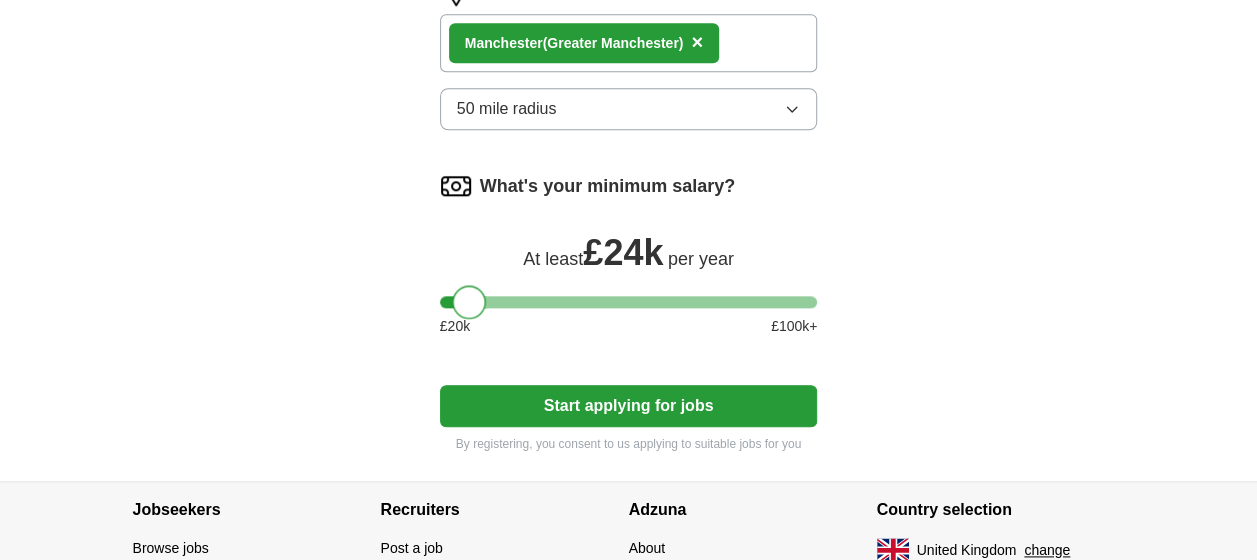 click at bounding box center (629, 302) 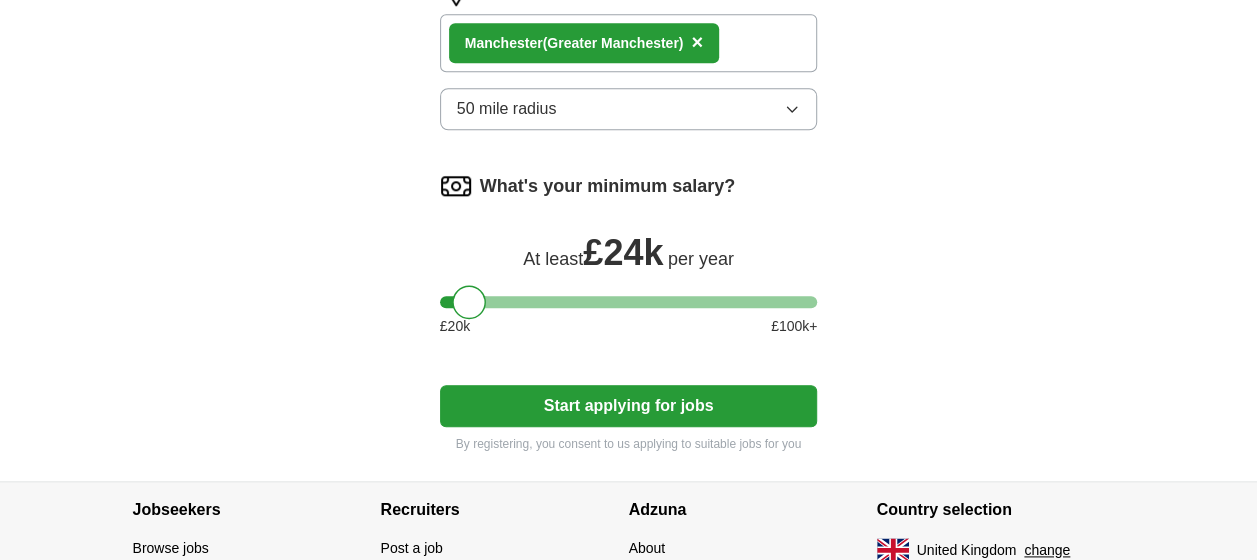 click on "What's your minimum salary? At least  £ 24k   per year £ 20 k £ 100 k+" at bounding box center [629, 261] 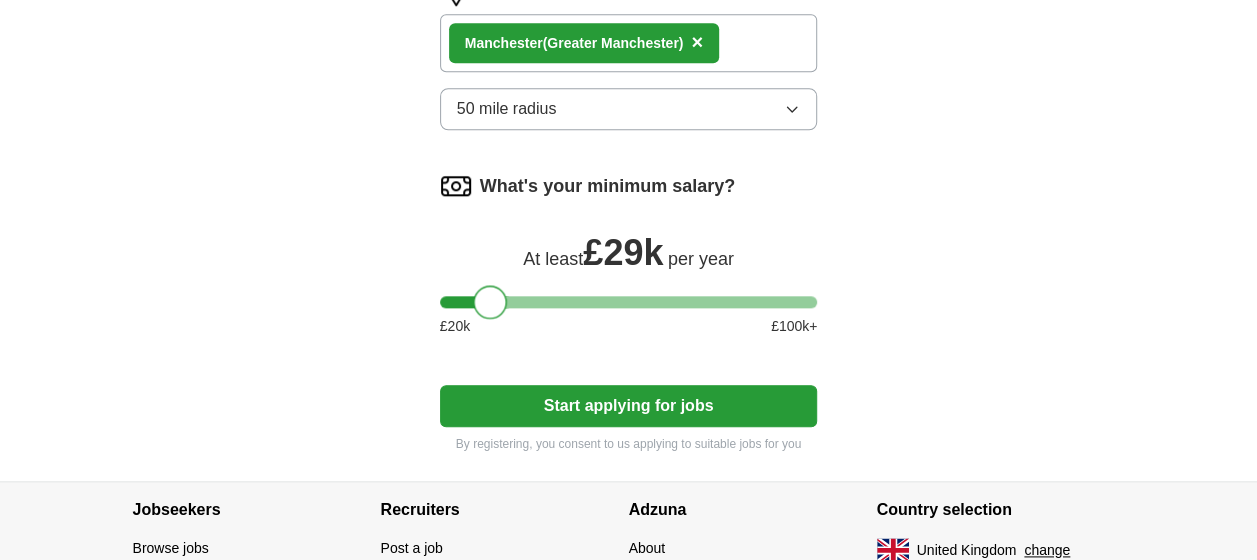 click at bounding box center (629, 302) 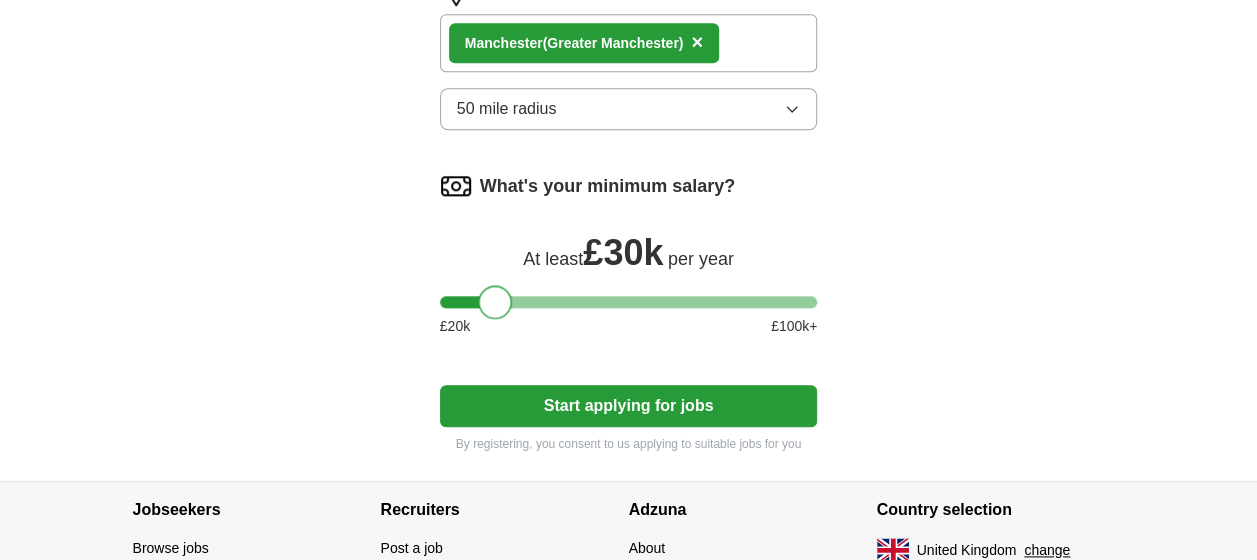 click at bounding box center (495, 302) 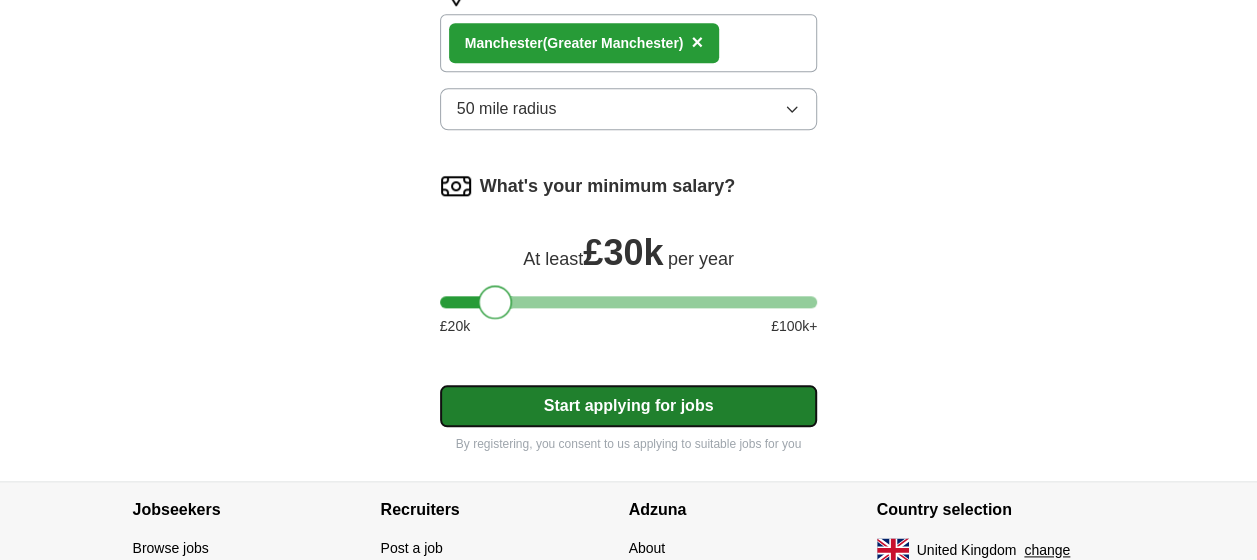 click on "Start applying for jobs" at bounding box center (629, 406) 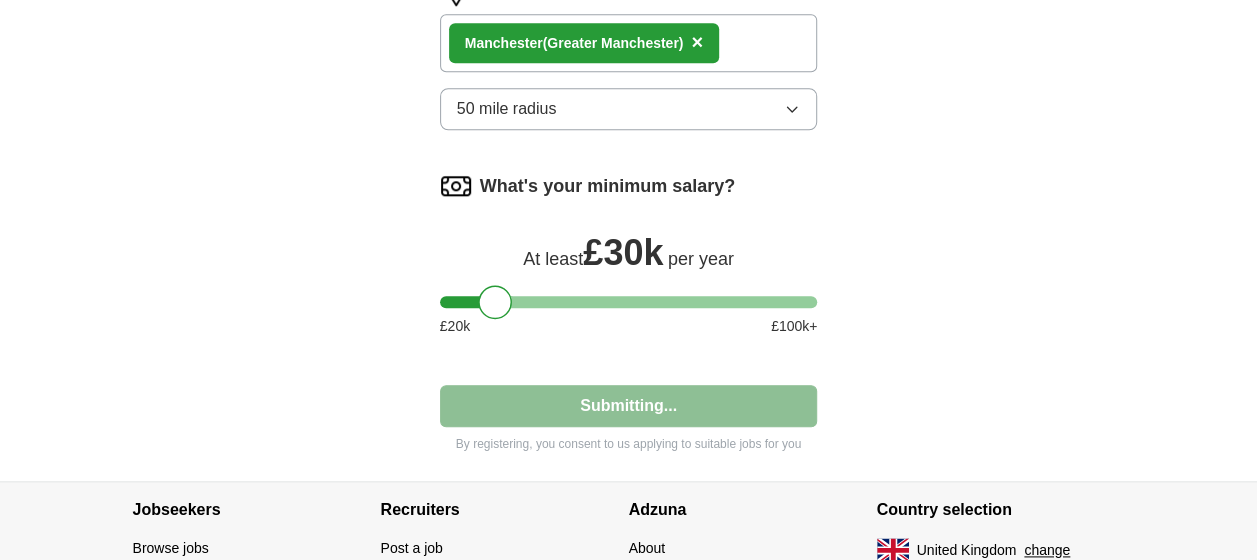 select on "**" 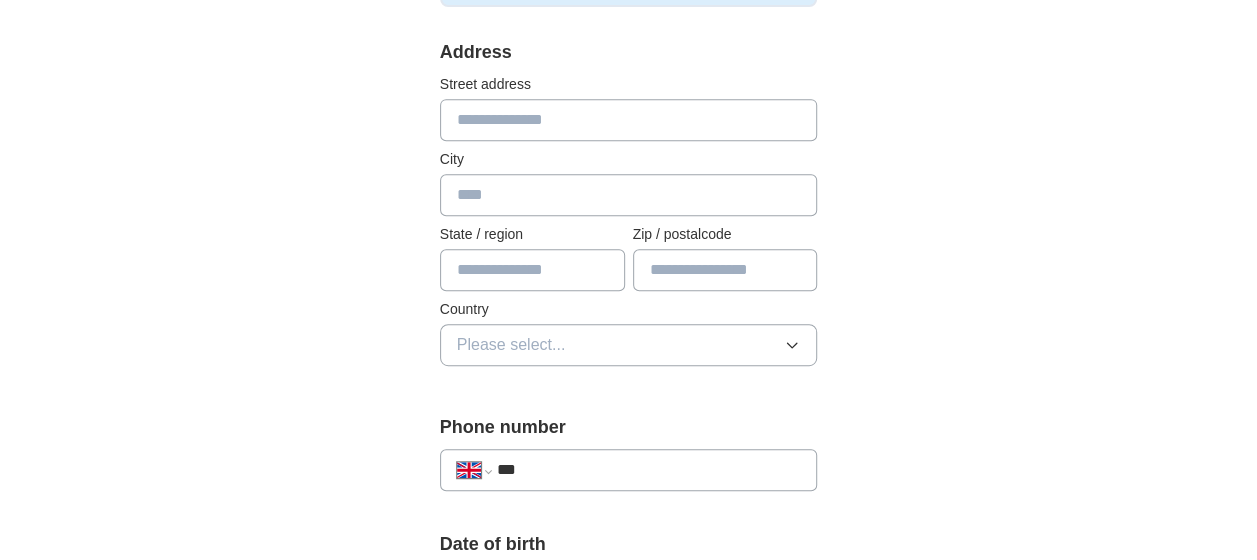 scroll, scrollTop: 440, scrollLeft: 0, axis: vertical 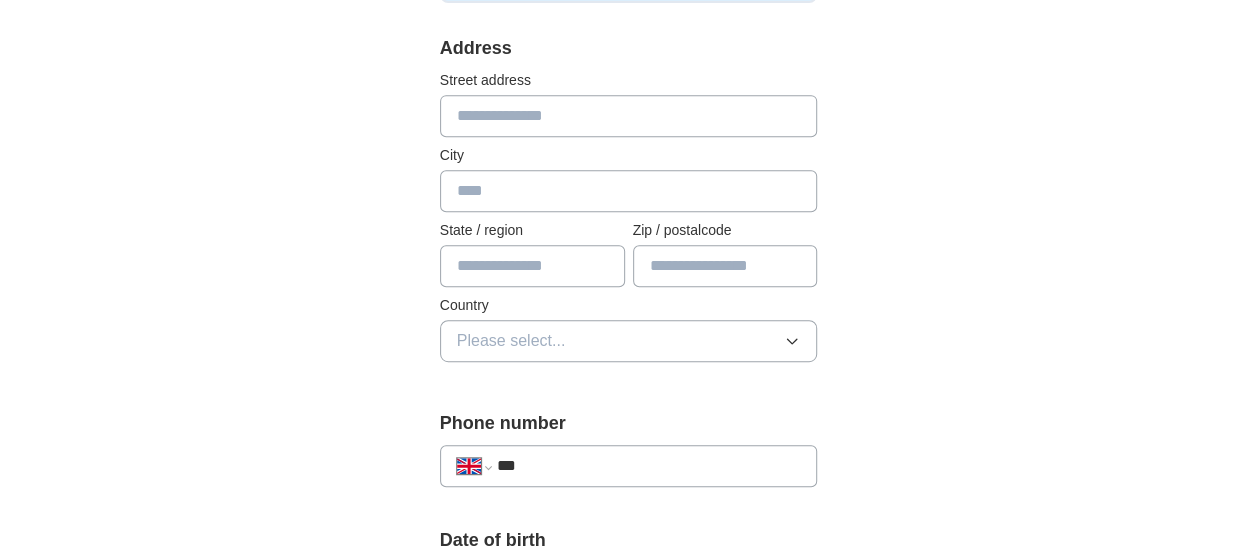 click at bounding box center [629, 116] 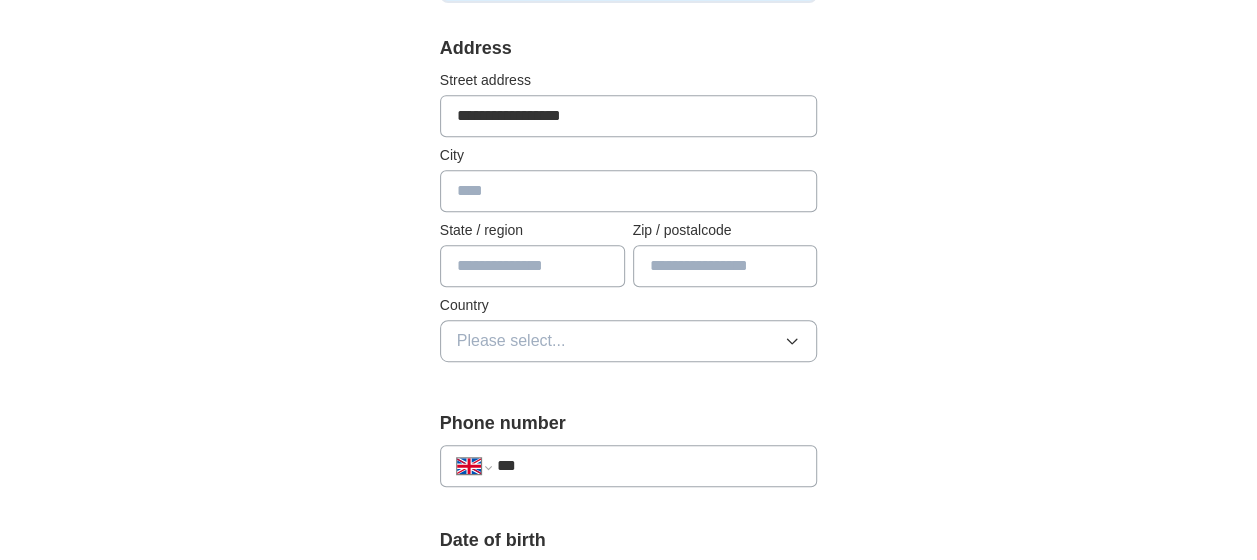 type on "**********" 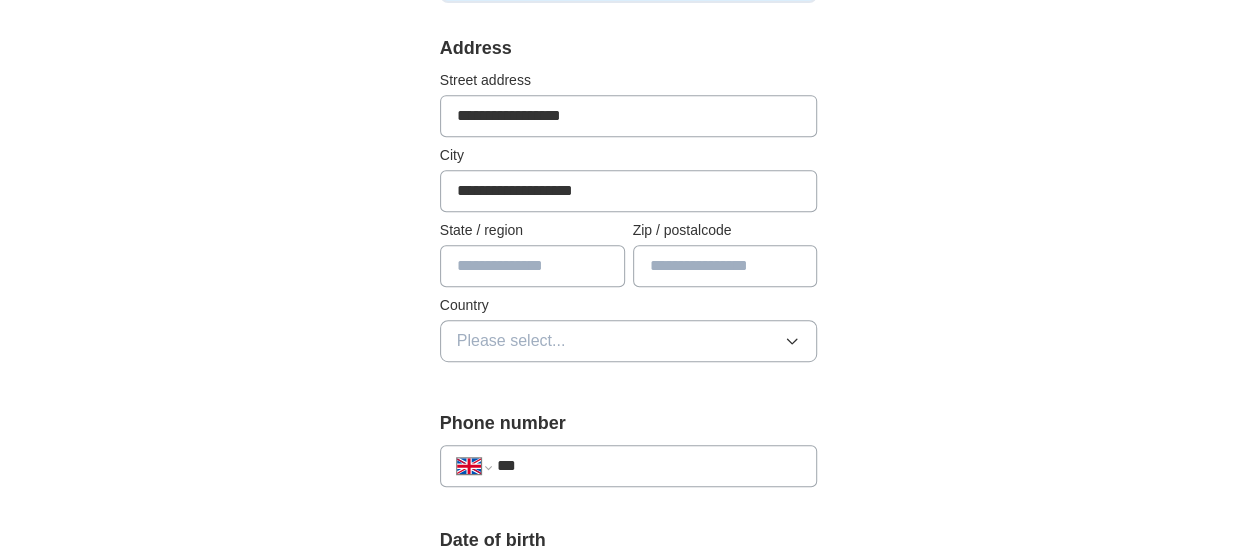 type on "*******" 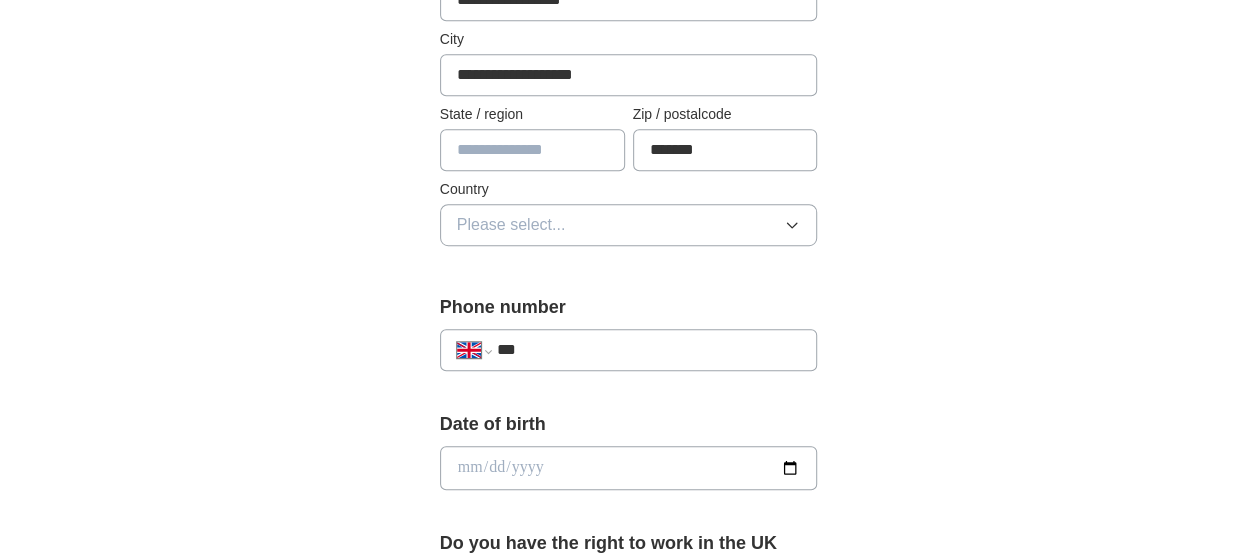 scroll, scrollTop: 566, scrollLeft: 0, axis: vertical 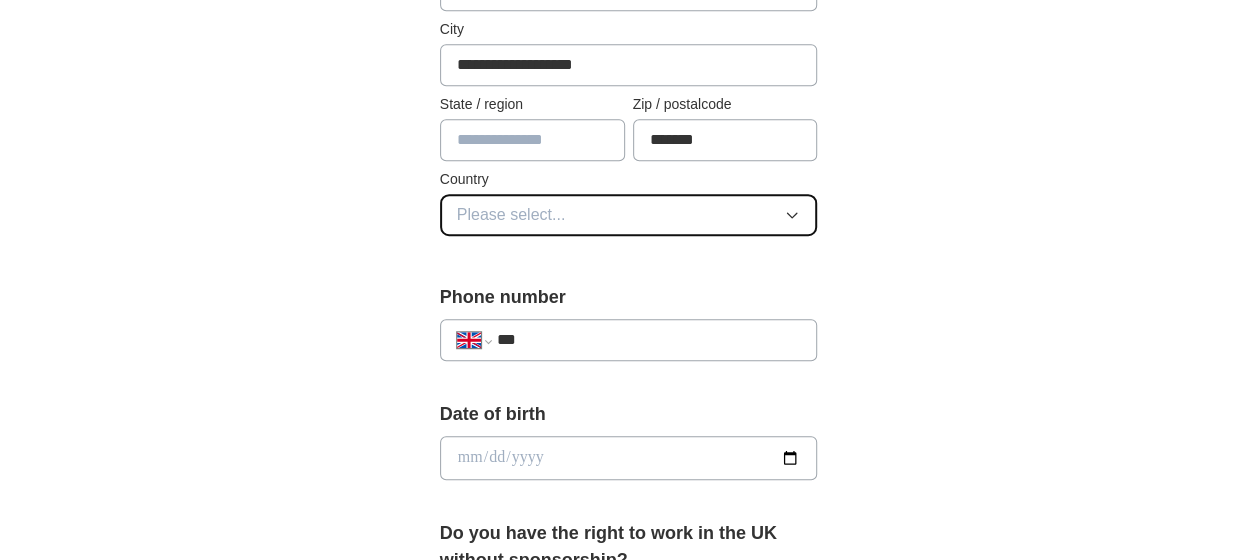 click on "Please select..." at bounding box center [629, 215] 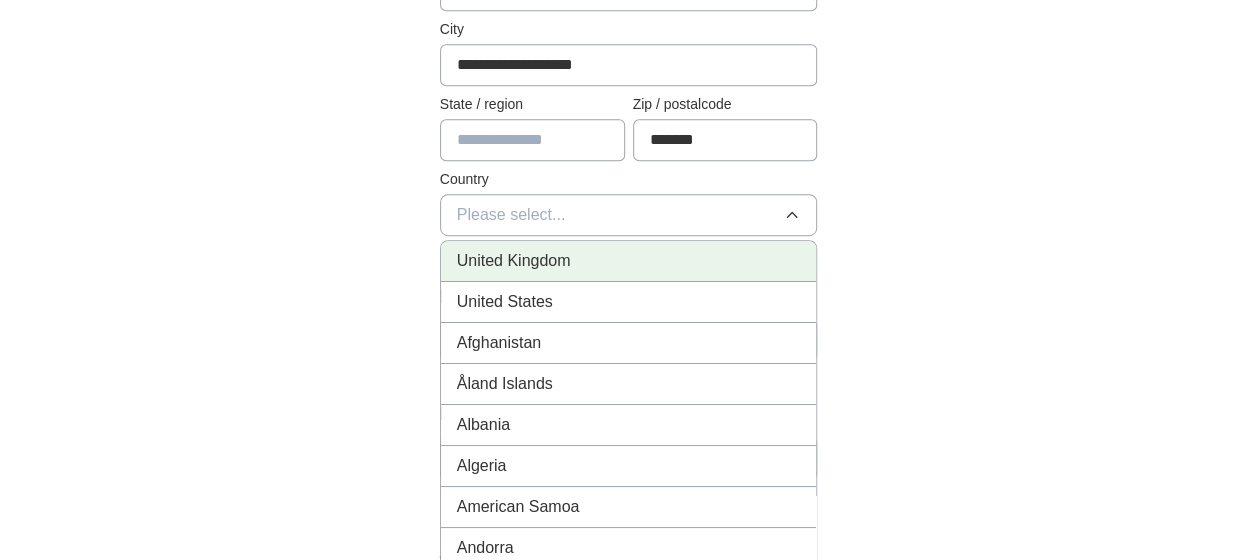 click on "United Kingdom" at bounding box center [629, 261] 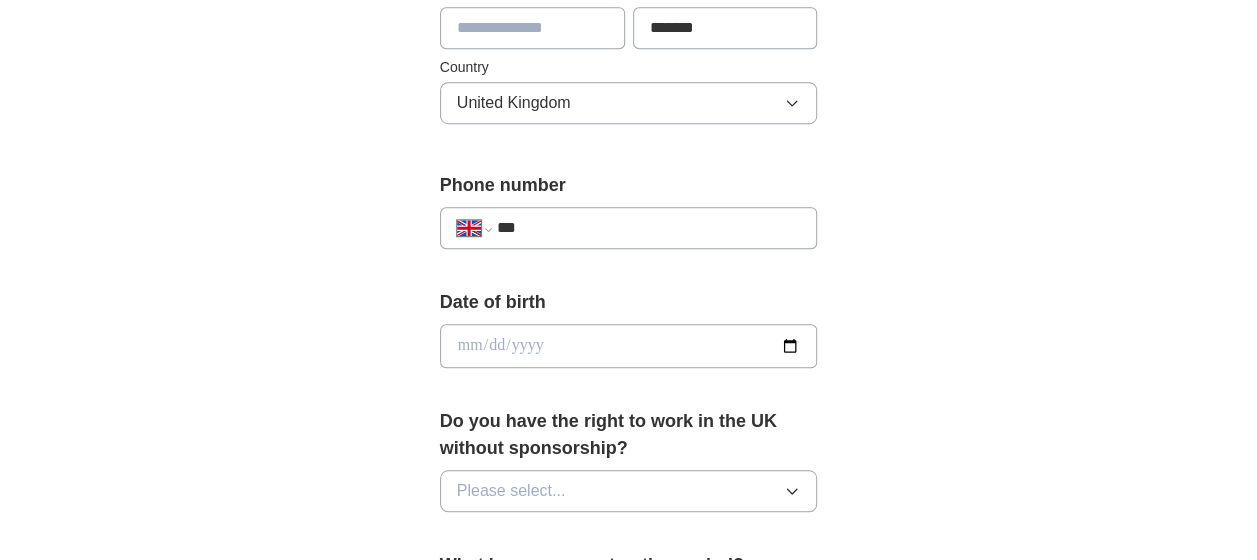 scroll, scrollTop: 680, scrollLeft: 0, axis: vertical 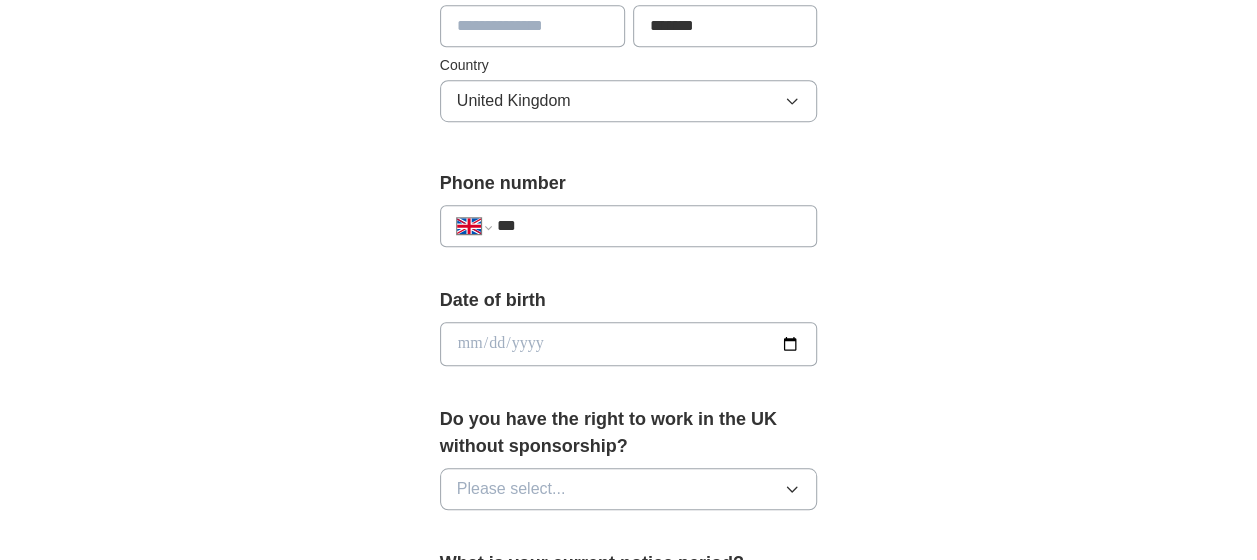 click on "***" at bounding box center (649, 226) 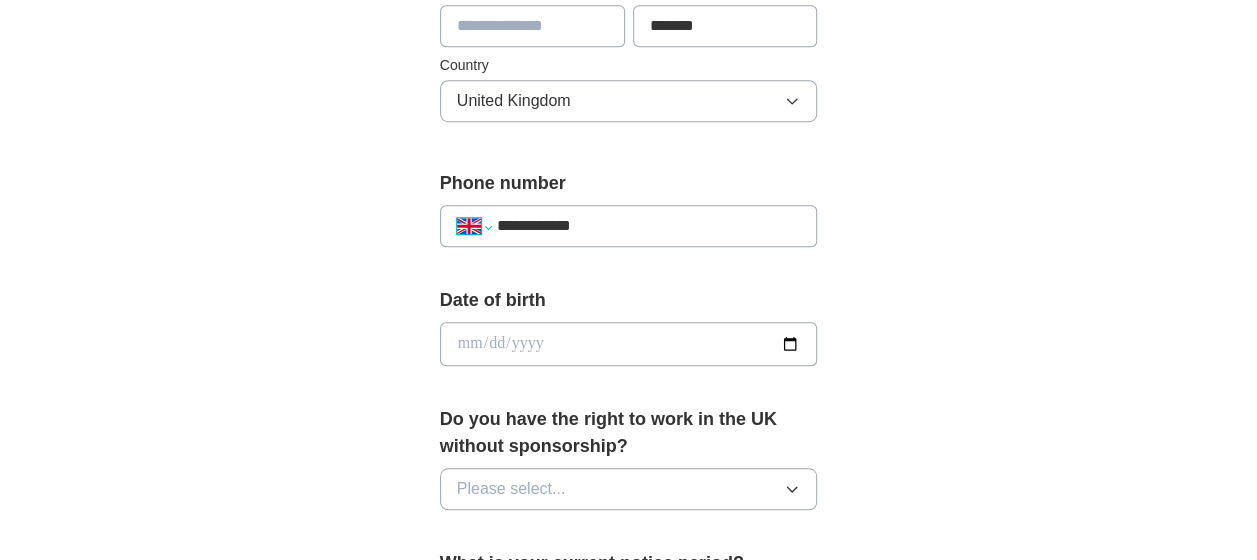 select on "**" 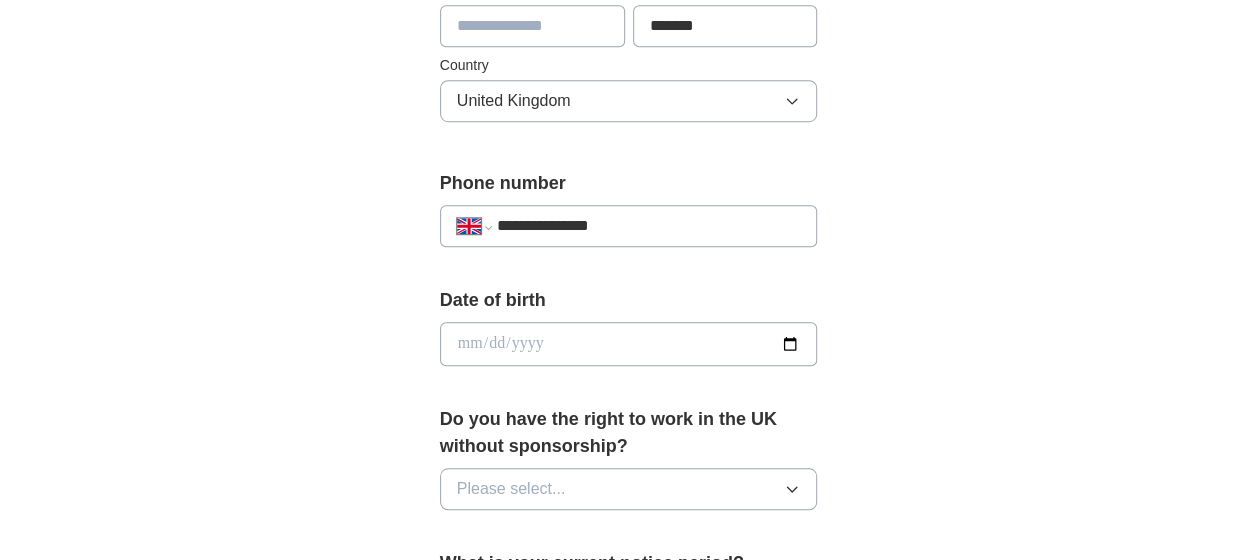 type on "**********" 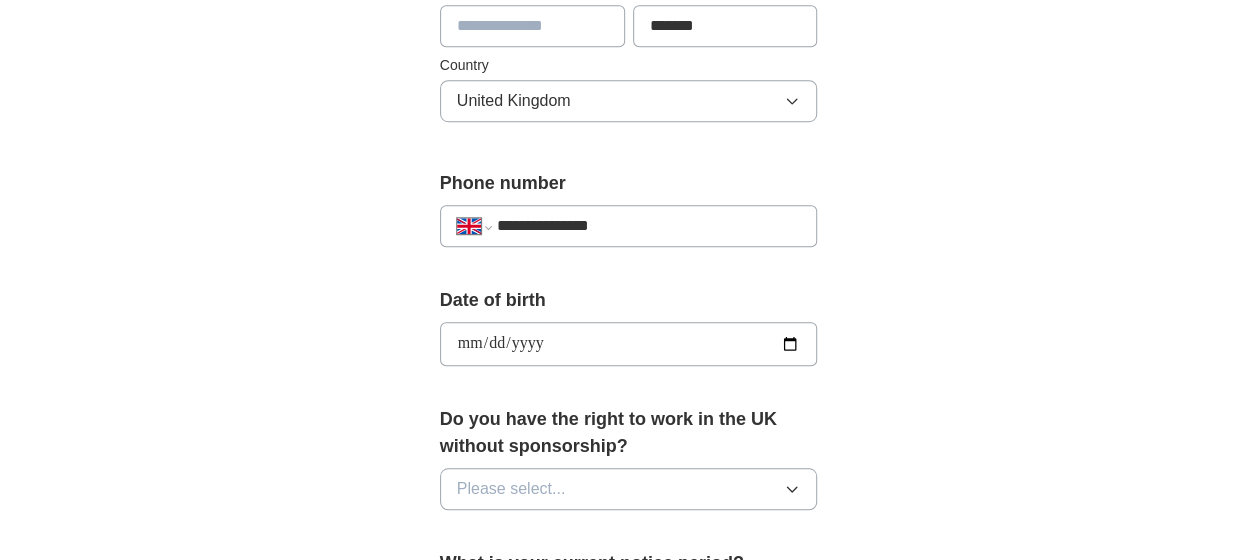 type on "**********" 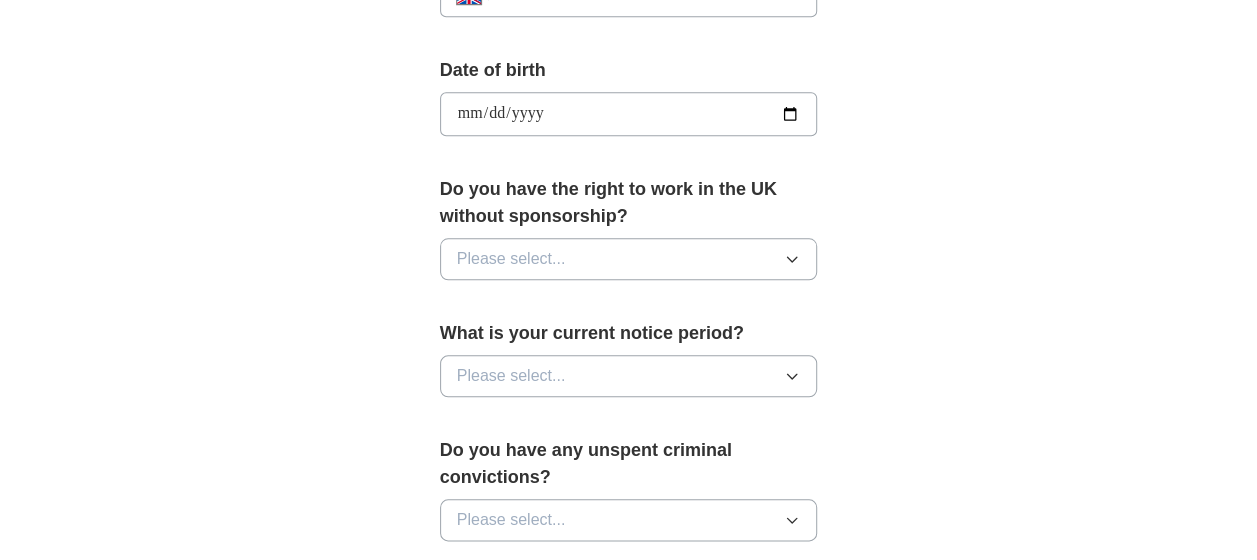 scroll, scrollTop: 912, scrollLeft: 0, axis: vertical 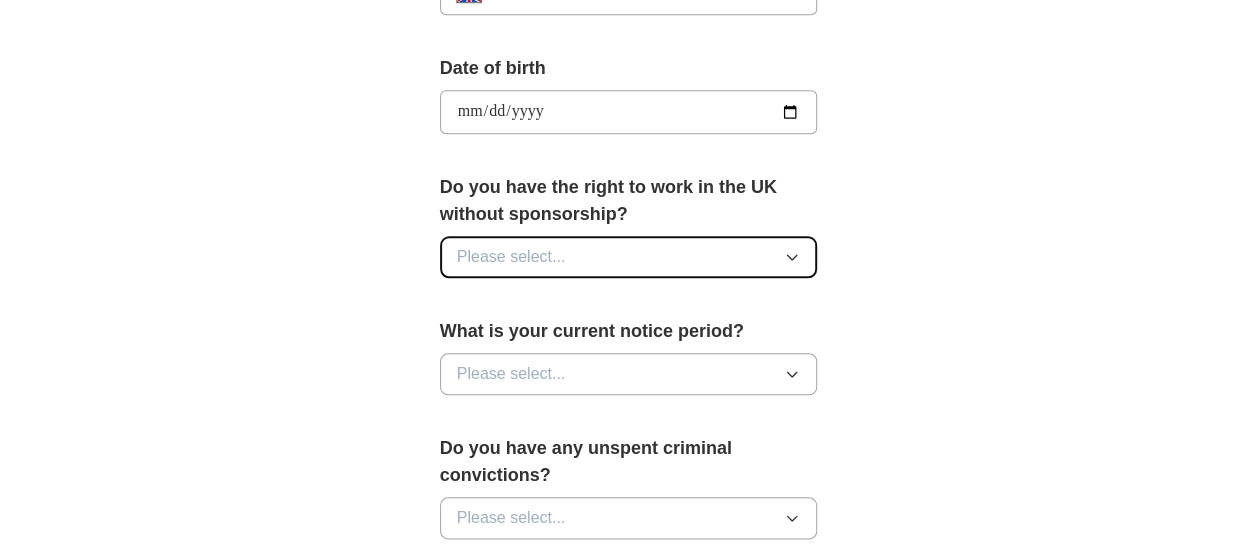 click on "Please select..." at bounding box center [629, 257] 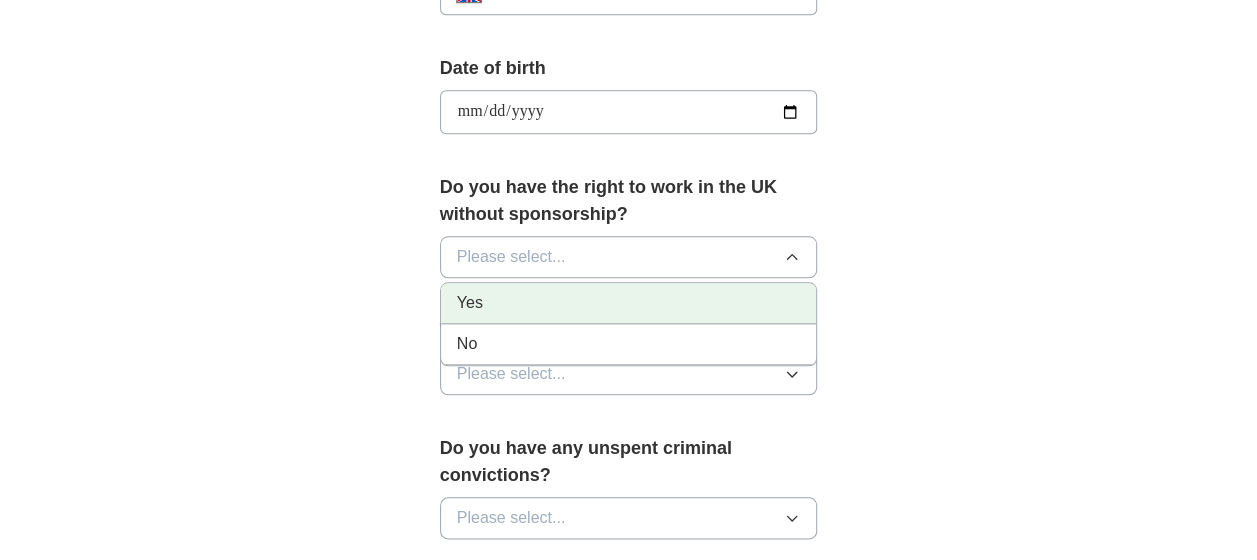 click on "Yes" at bounding box center [629, 303] 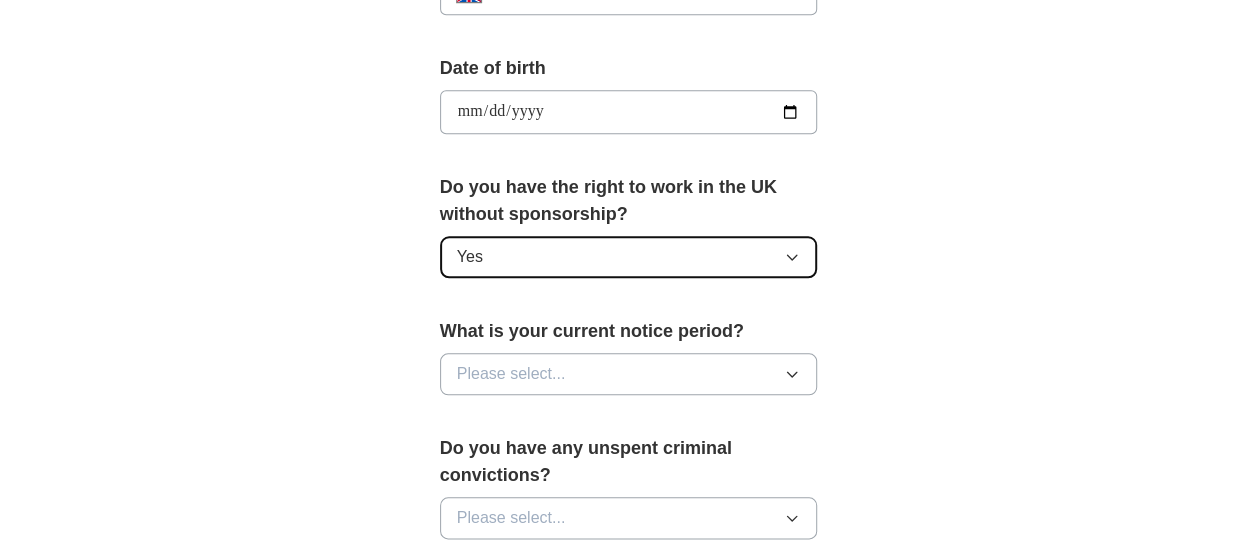 click on "Yes" at bounding box center (629, 257) 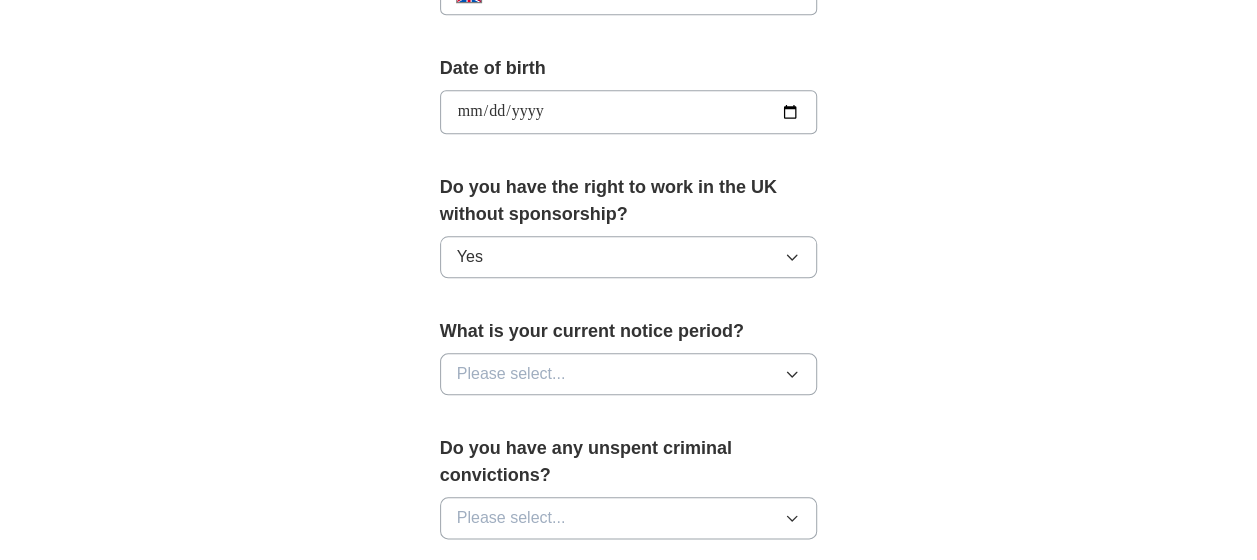 click on "**********" at bounding box center [629, 125] 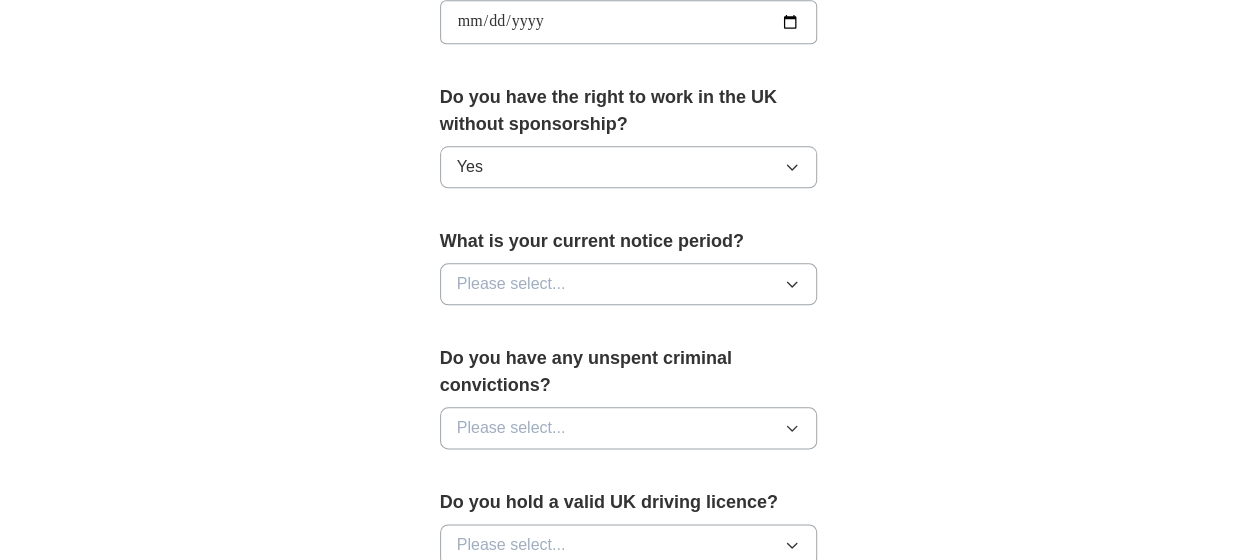 scroll, scrollTop: 1004, scrollLeft: 0, axis: vertical 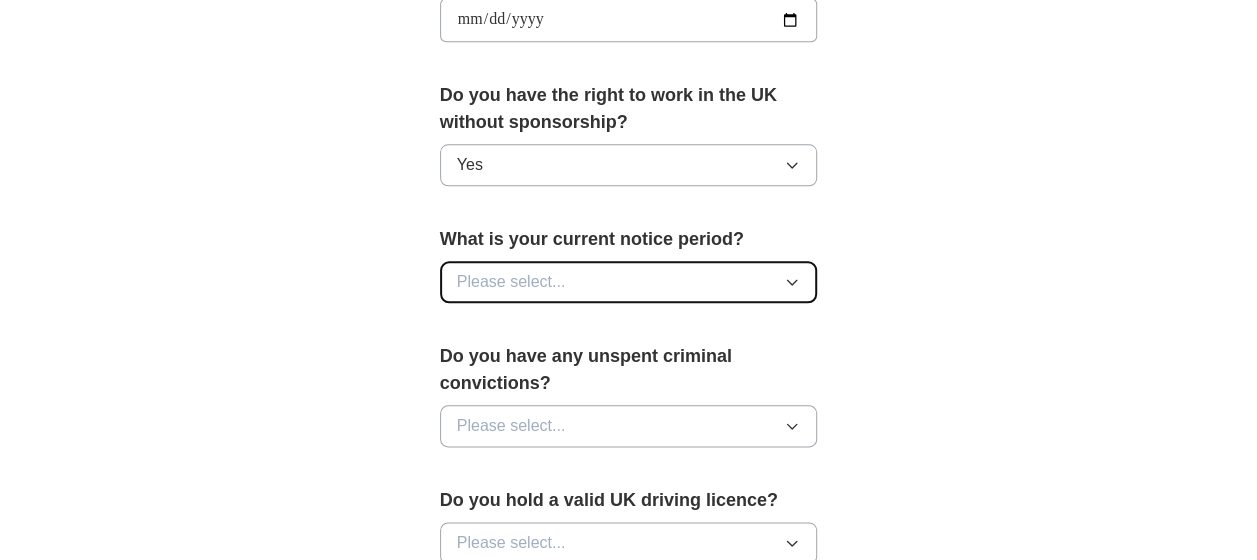 click on "Please select..." at bounding box center (511, 282) 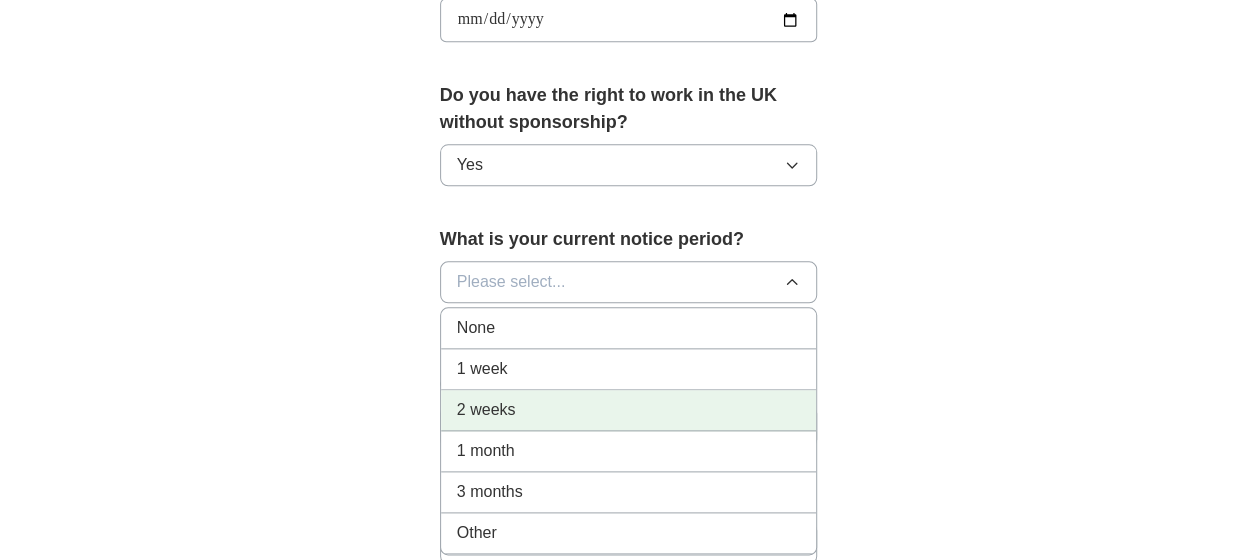 click on "2 weeks" at bounding box center (629, 410) 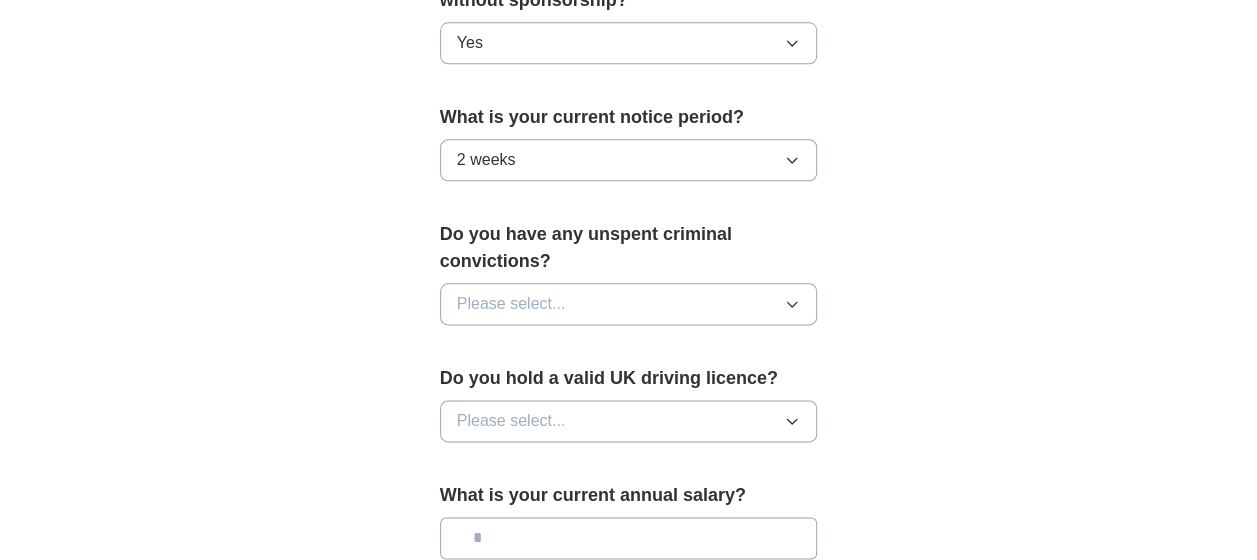 scroll, scrollTop: 1128, scrollLeft: 0, axis: vertical 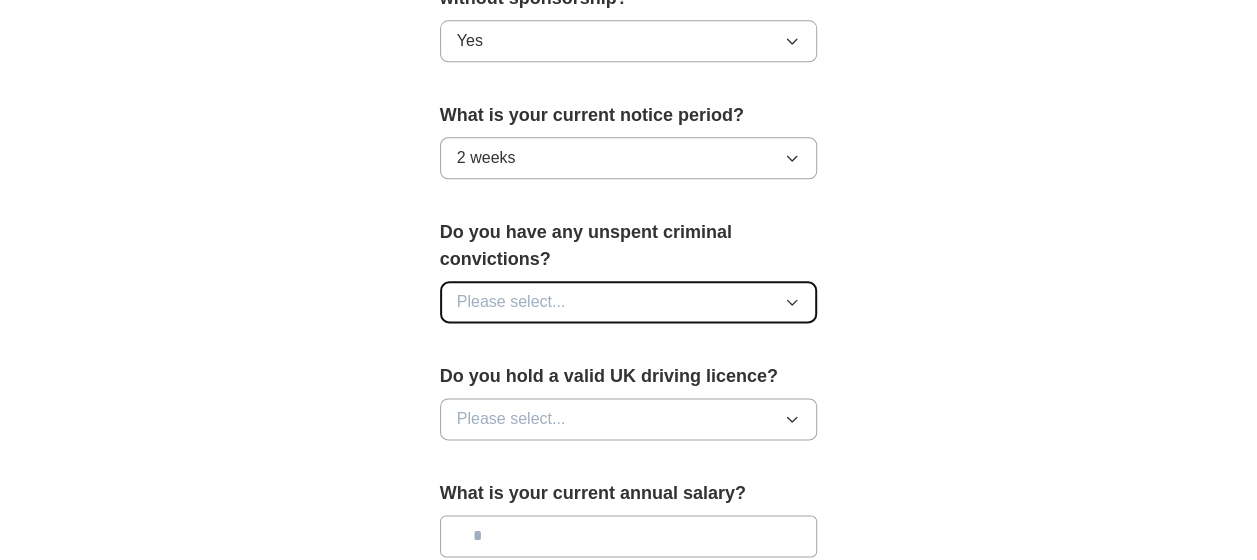 click on "Please select..." at bounding box center [629, 302] 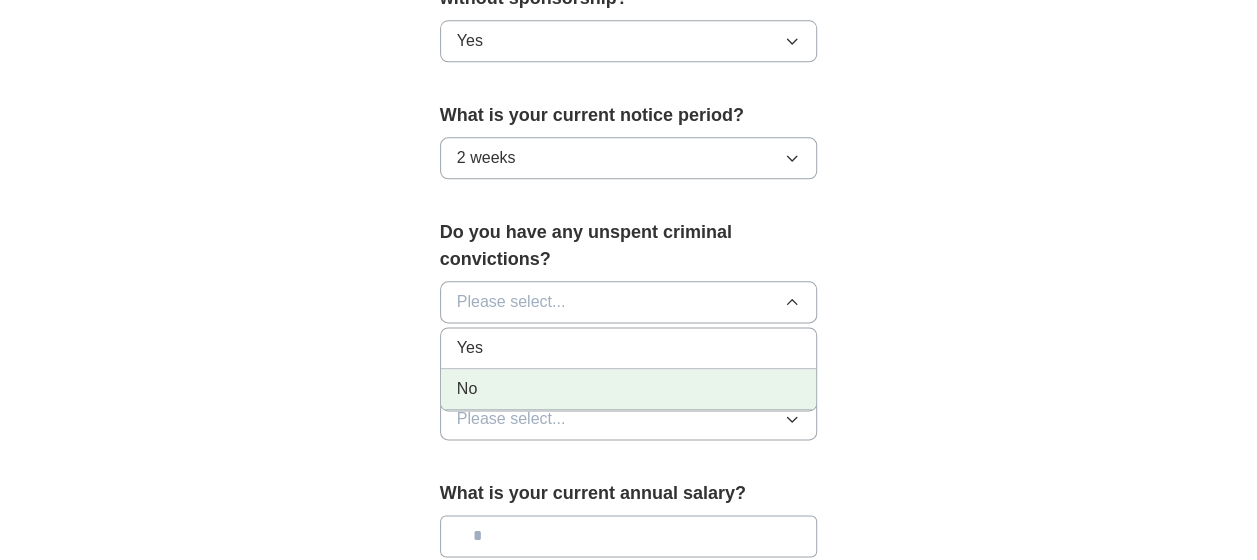 click on "No" at bounding box center (629, 389) 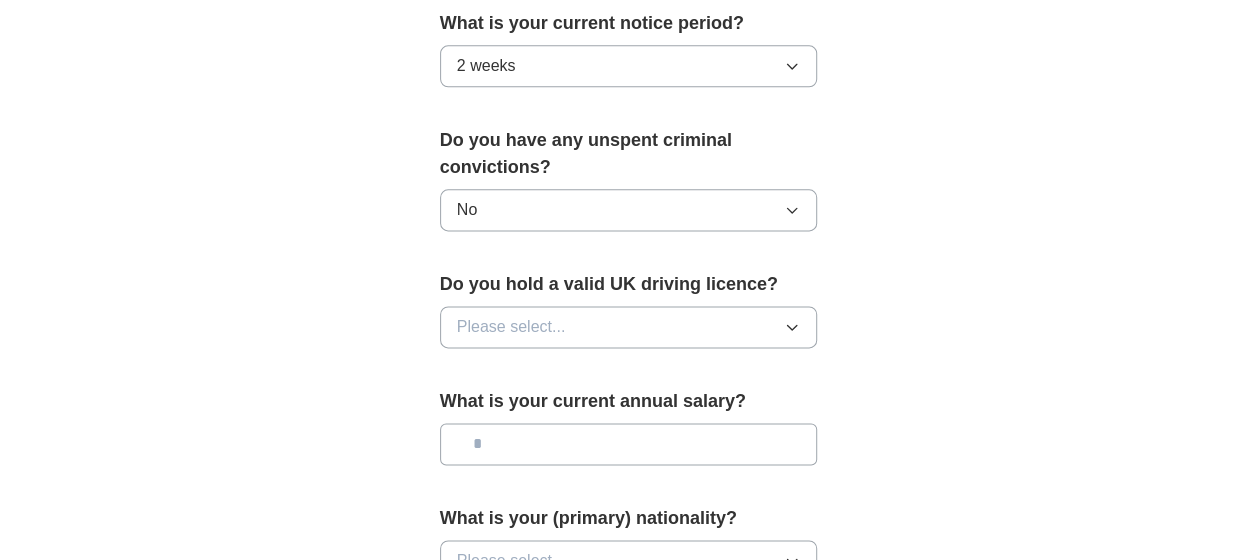 scroll, scrollTop: 1224, scrollLeft: 0, axis: vertical 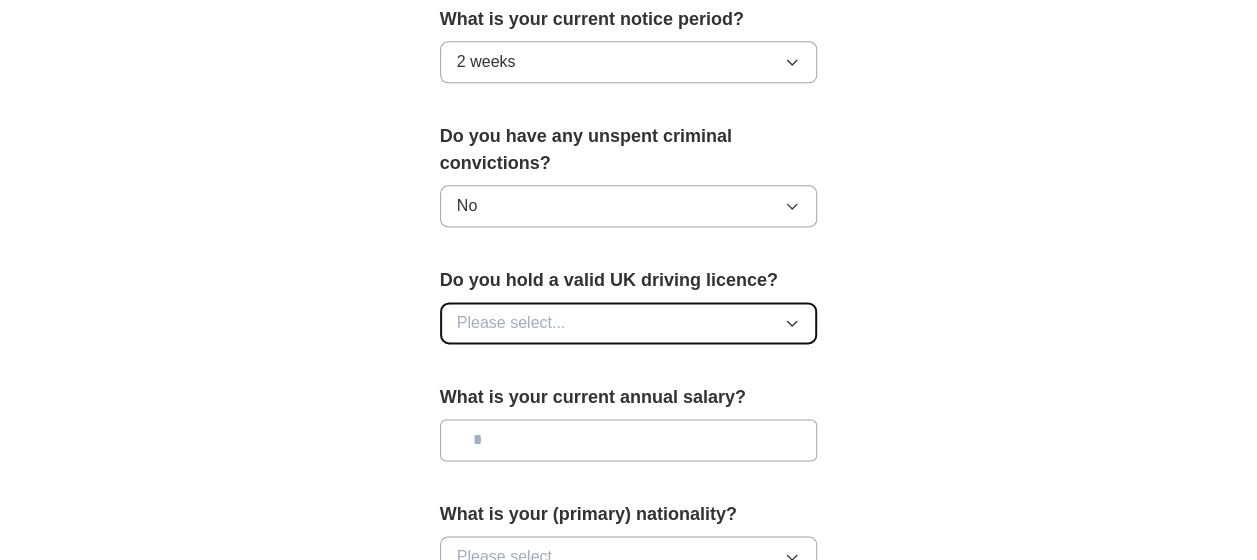 click on "Please select..." at bounding box center (629, 323) 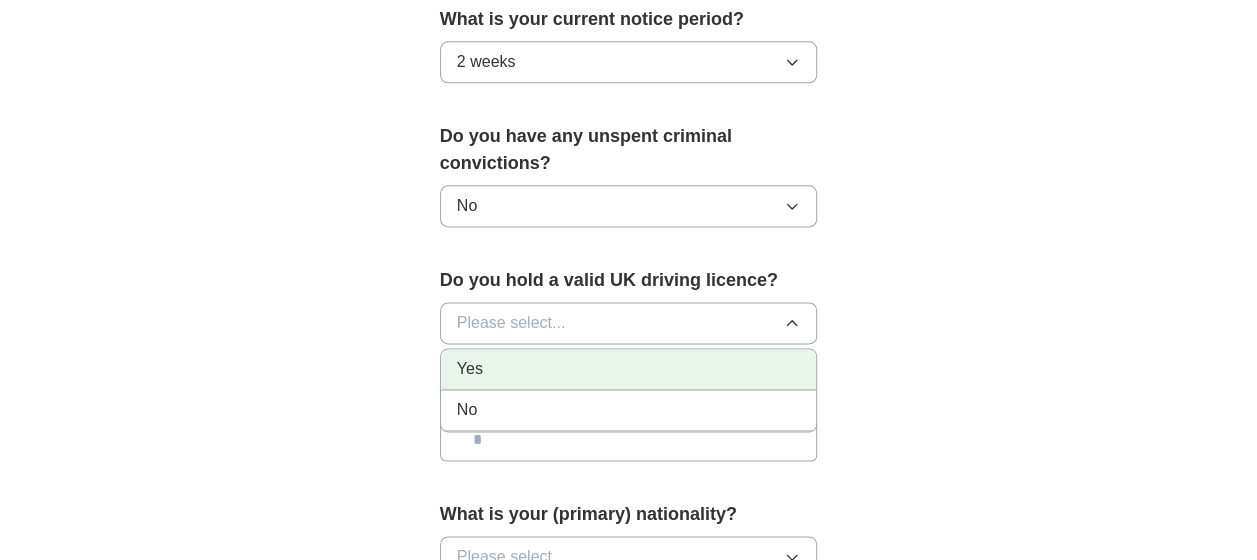 click on "Yes" at bounding box center (629, 369) 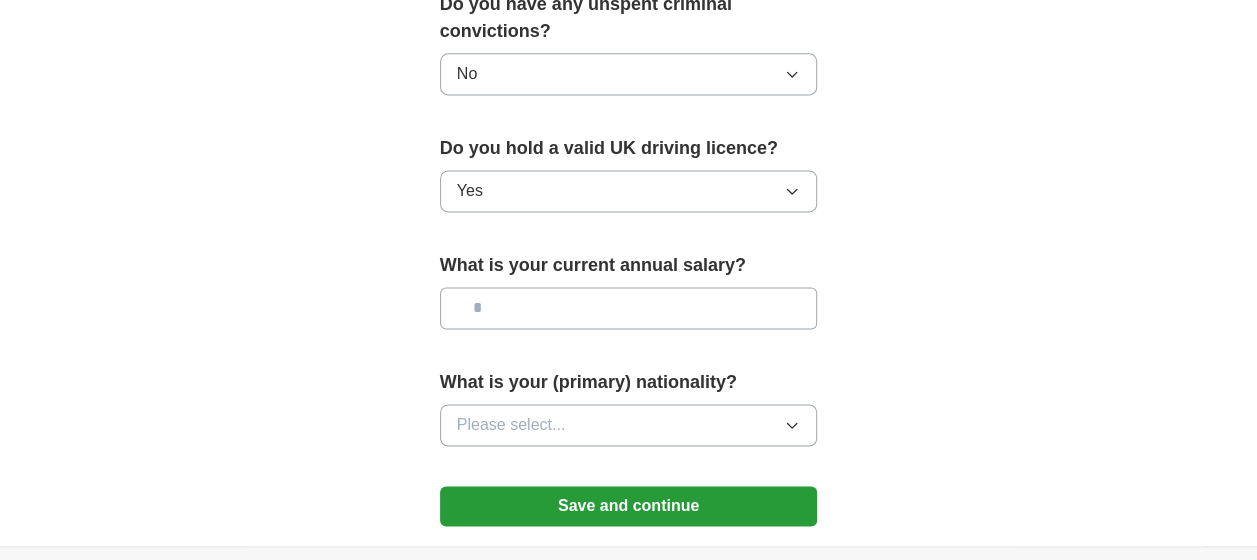 scroll, scrollTop: 1358, scrollLeft: 0, axis: vertical 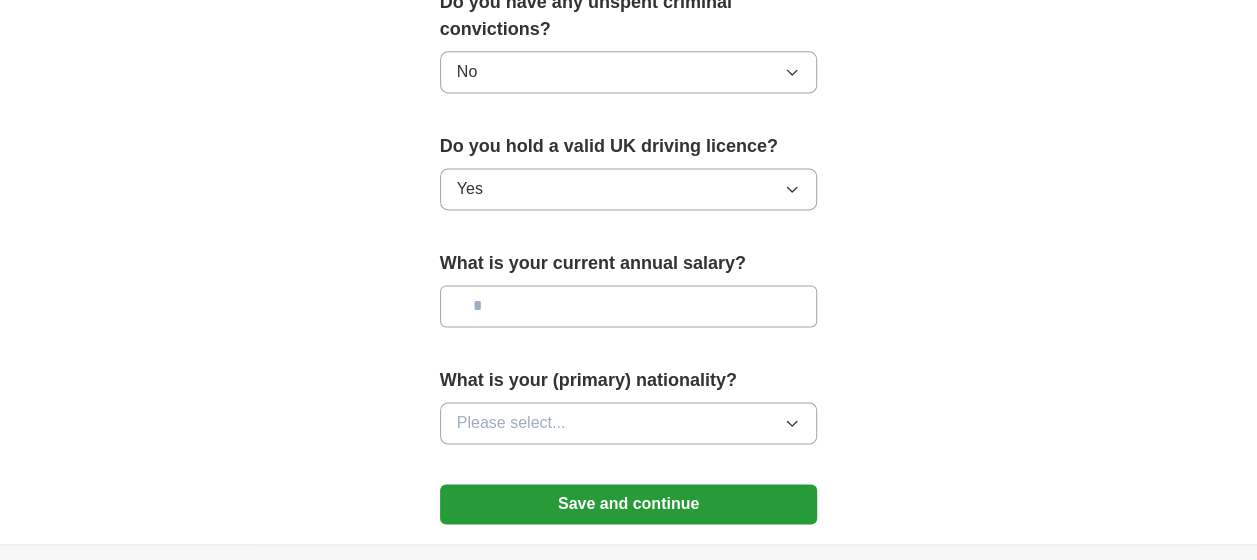 click at bounding box center (629, 306) 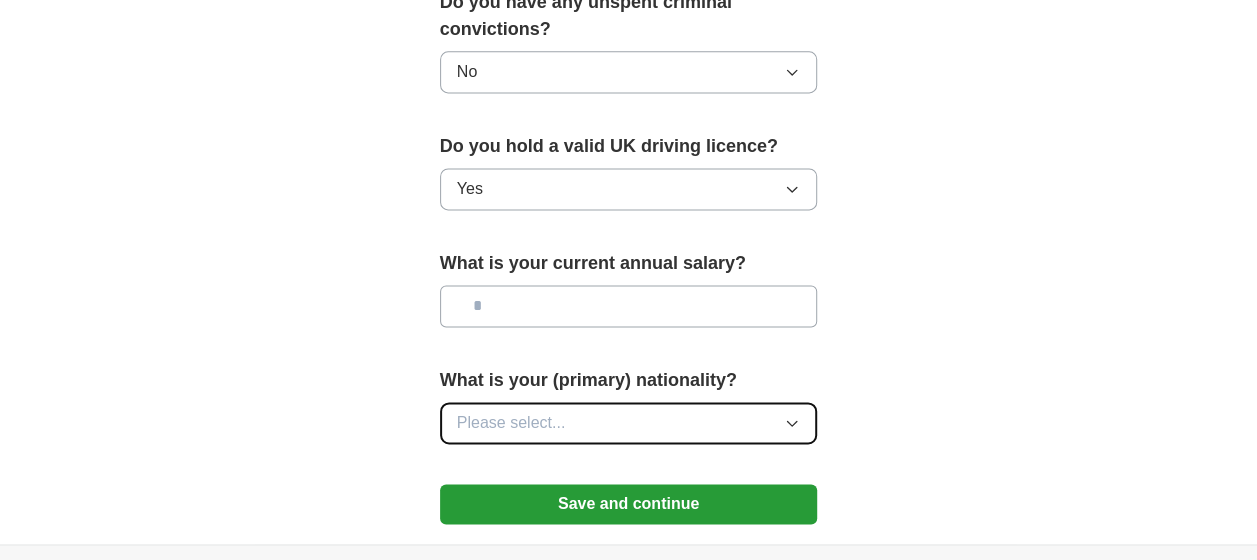 click on "Please select..." at bounding box center [629, 423] 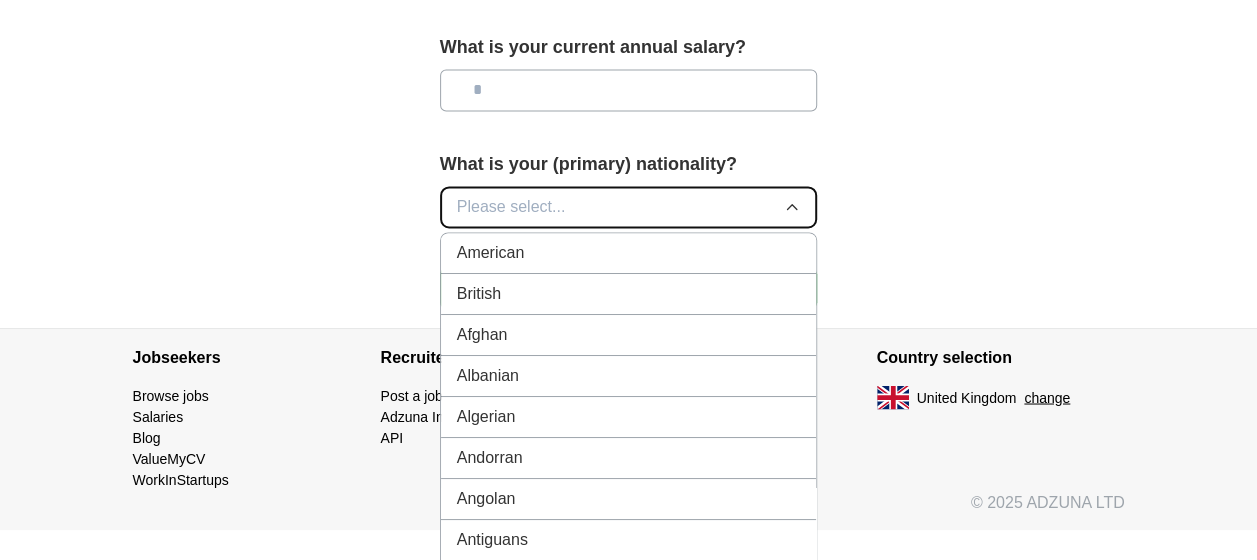 scroll, scrollTop: 1572, scrollLeft: 0, axis: vertical 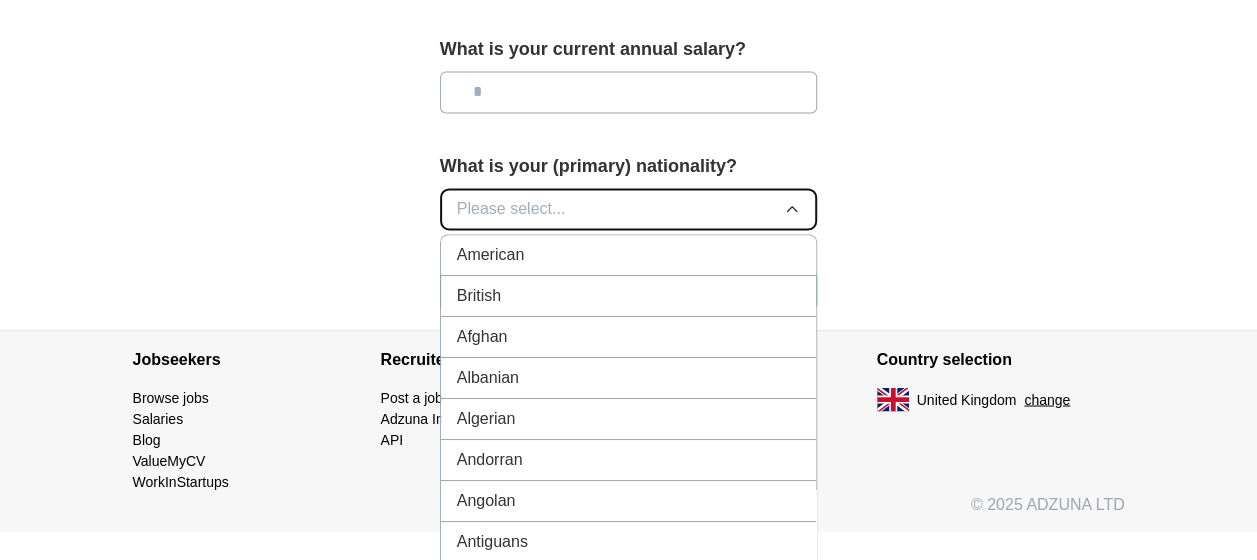 type 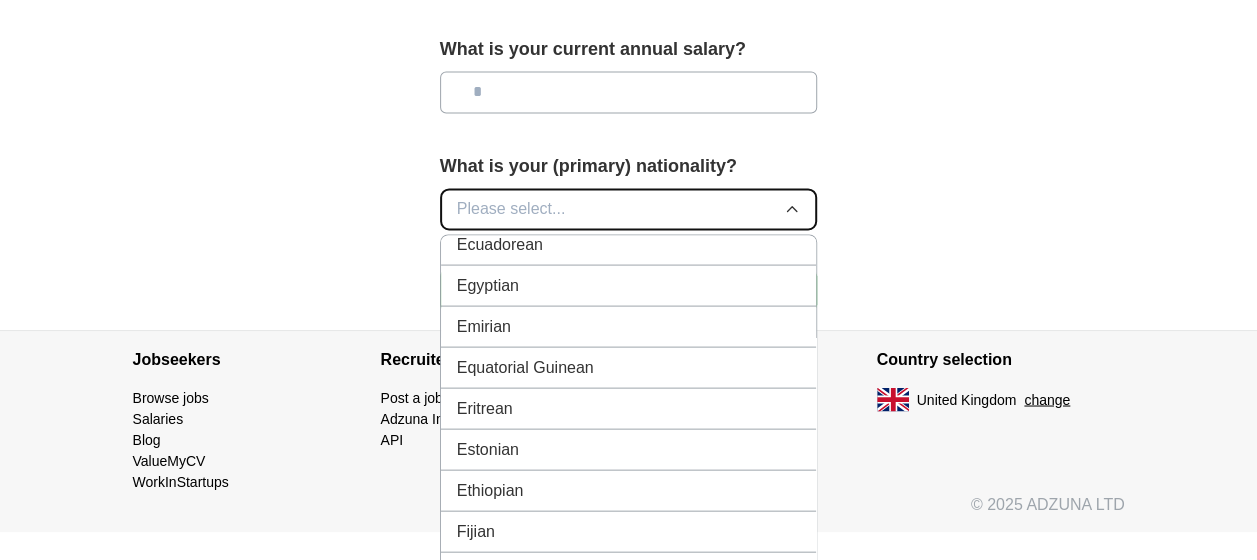 scroll, scrollTop: 2185, scrollLeft: 0, axis: vertical 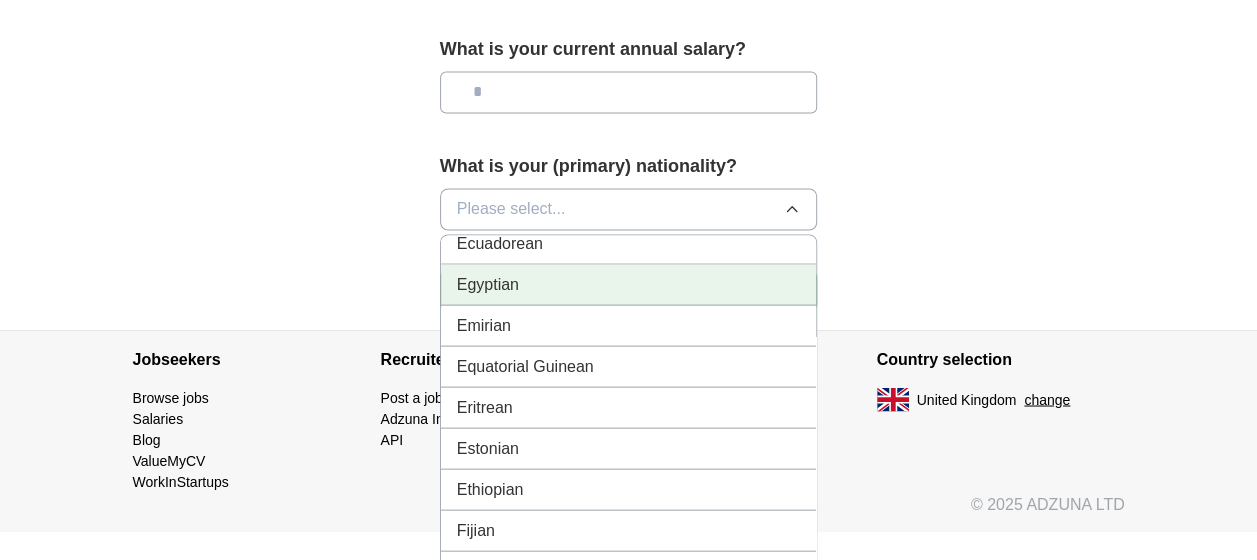 click on "Egyptian" at bounding box center [629, 284] 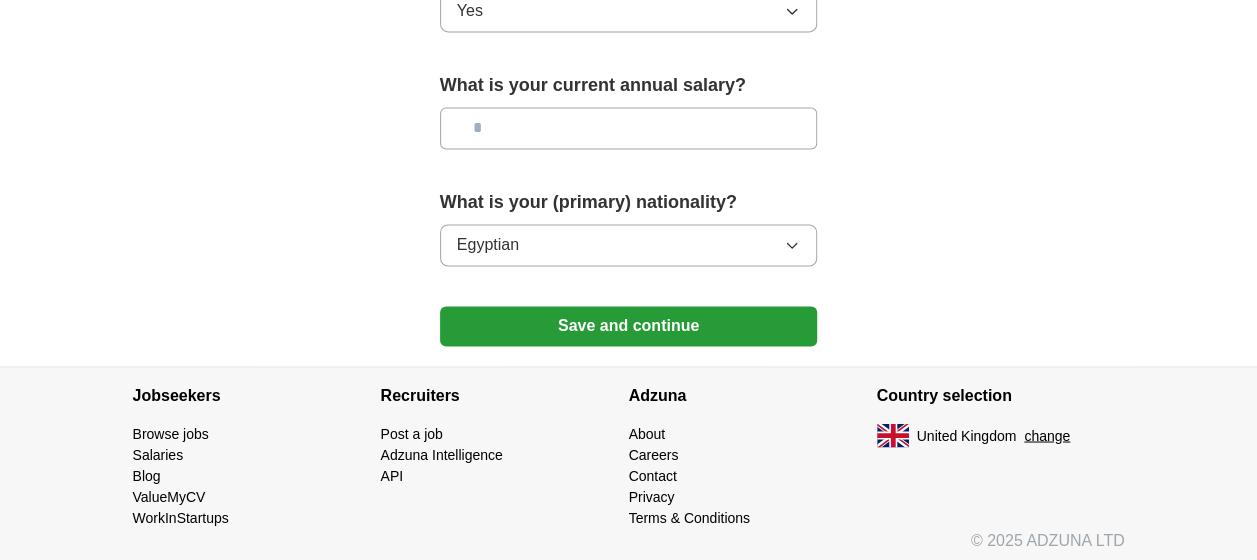 click at bounding box center (629, 128) 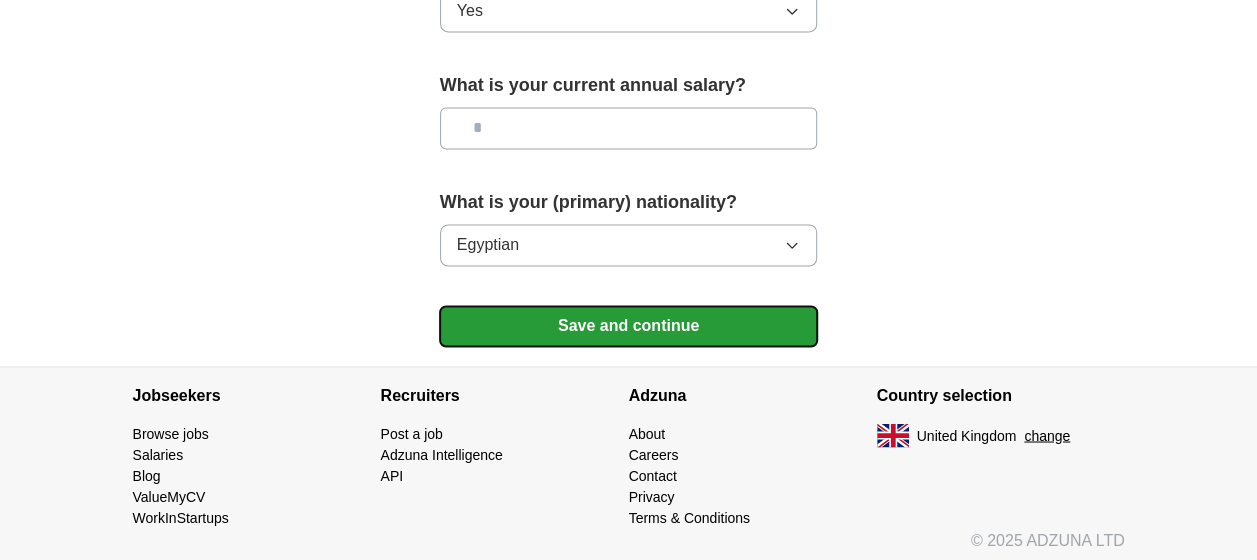 click on "Save and continue" at bounding box center (629, 326) 